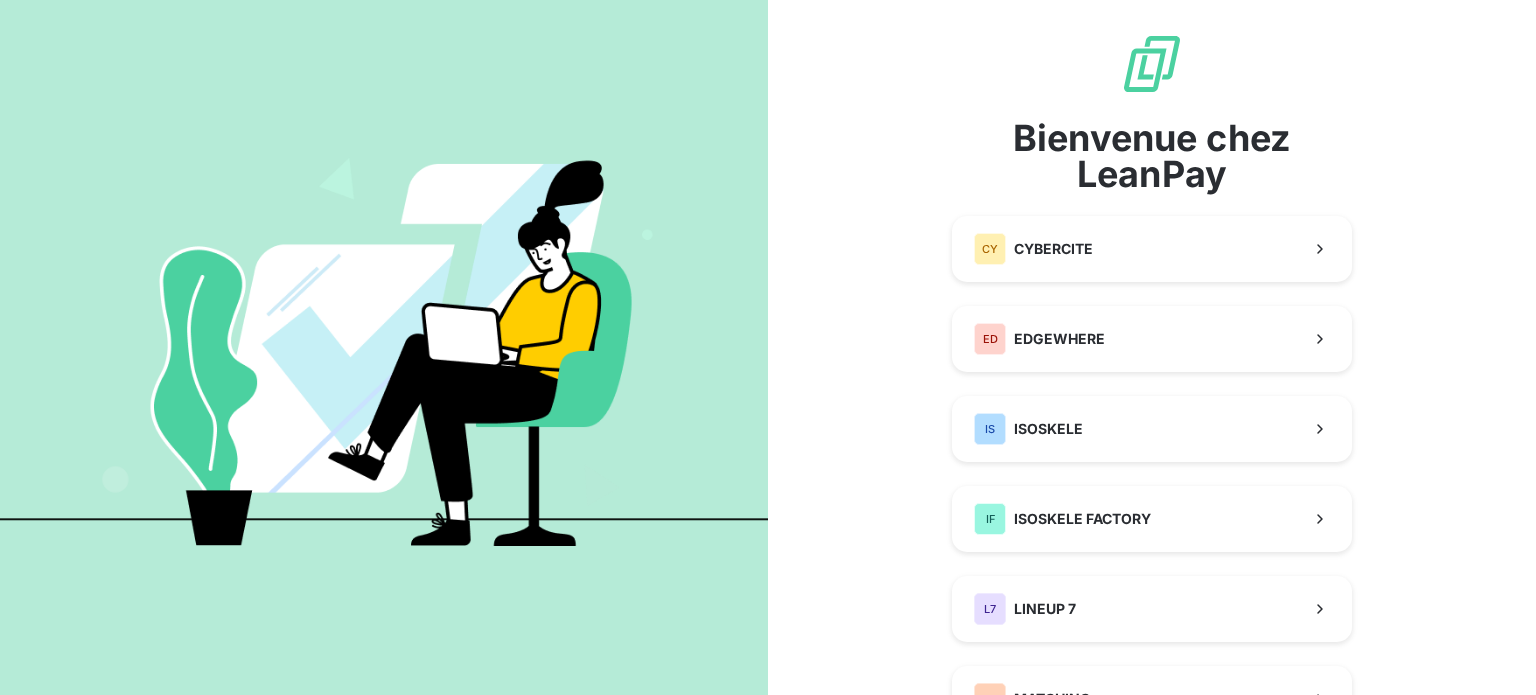 scroll, scrollTop: 0, scrollLeft: 0, axis: both 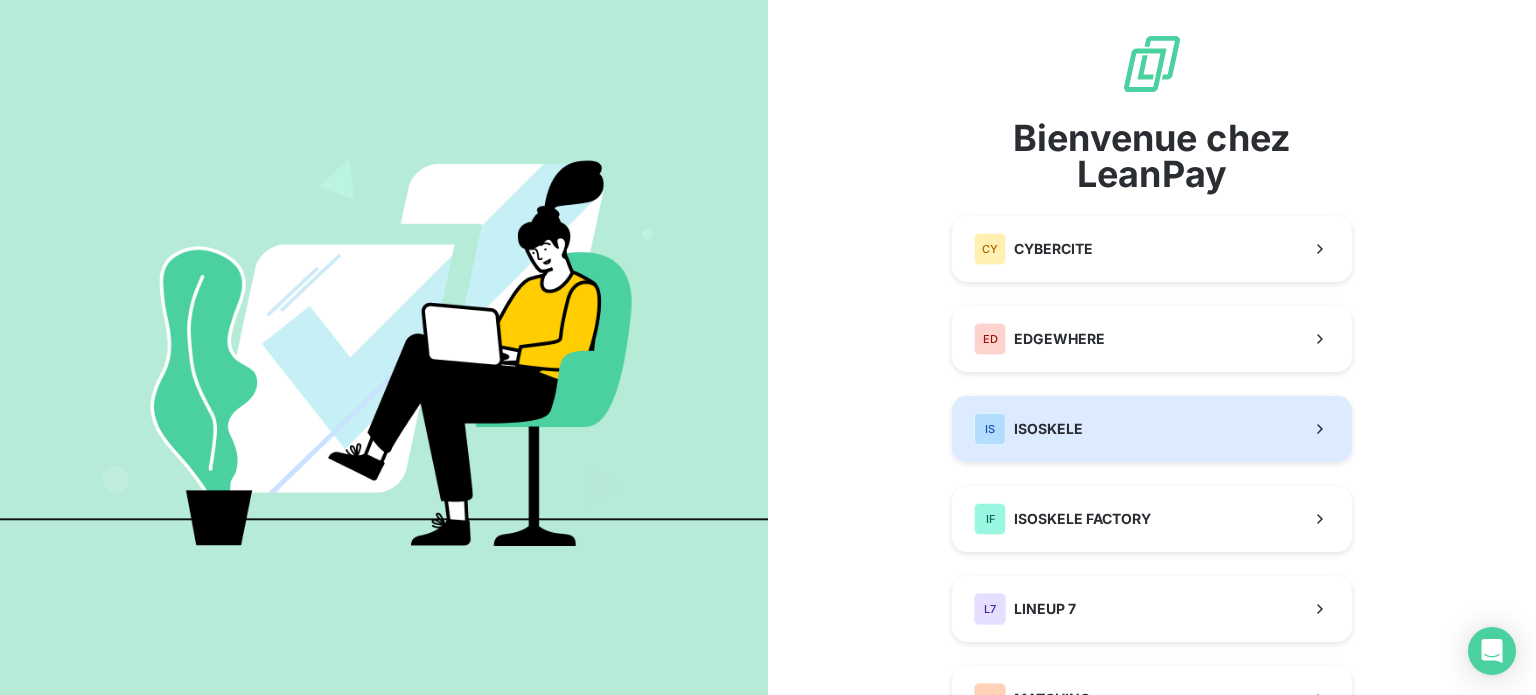 click on "IS ISOSKELE" at bounding box center (1152, 429) 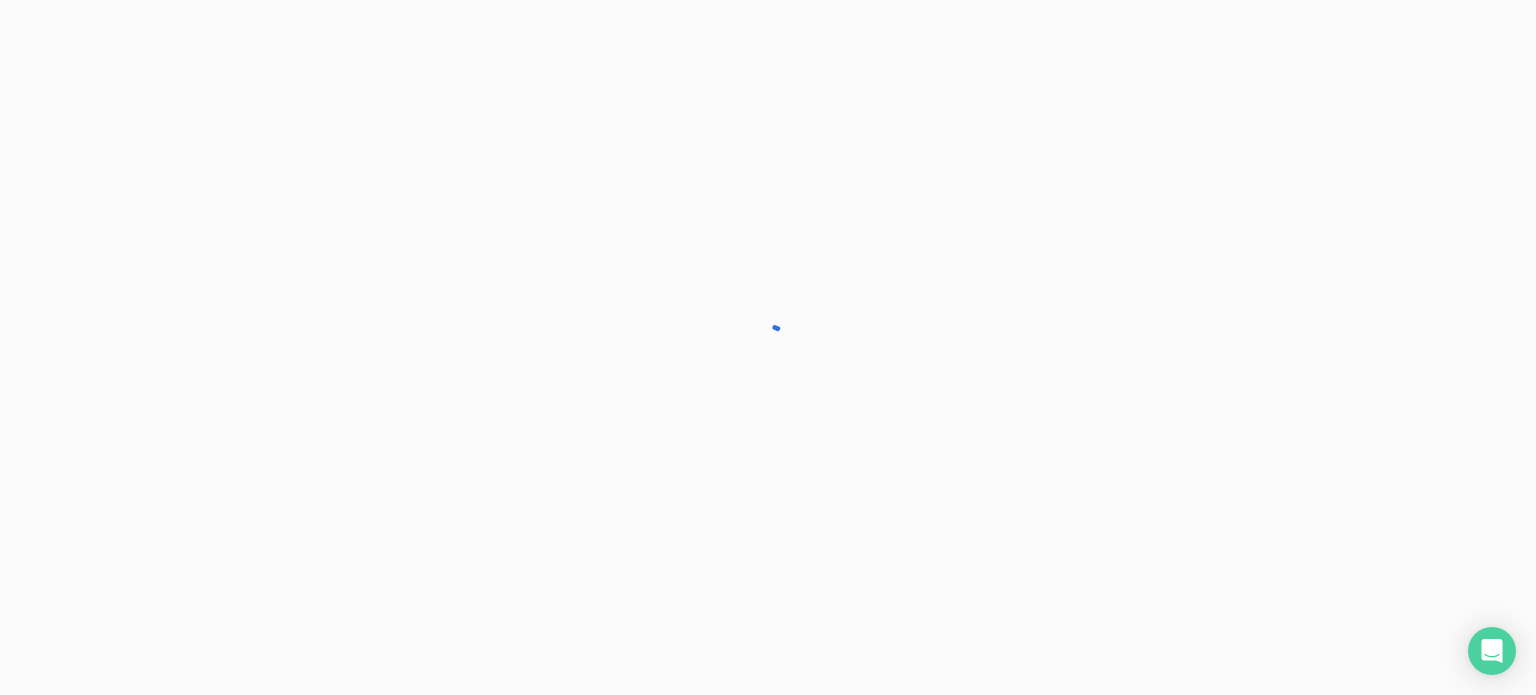 scroll, scrollTop: 0, scrollLeft: 0, axis: both 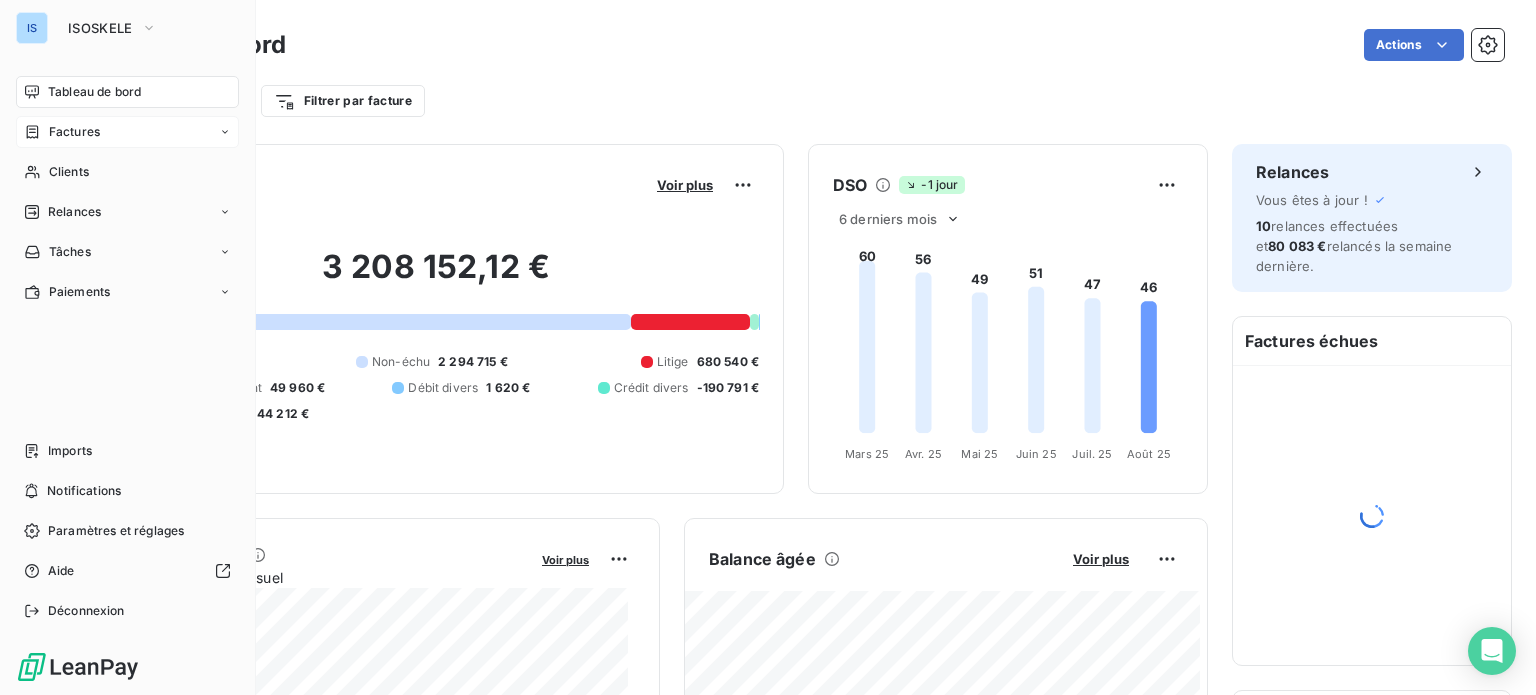click on "Factures" at bounding box center (74, 132) 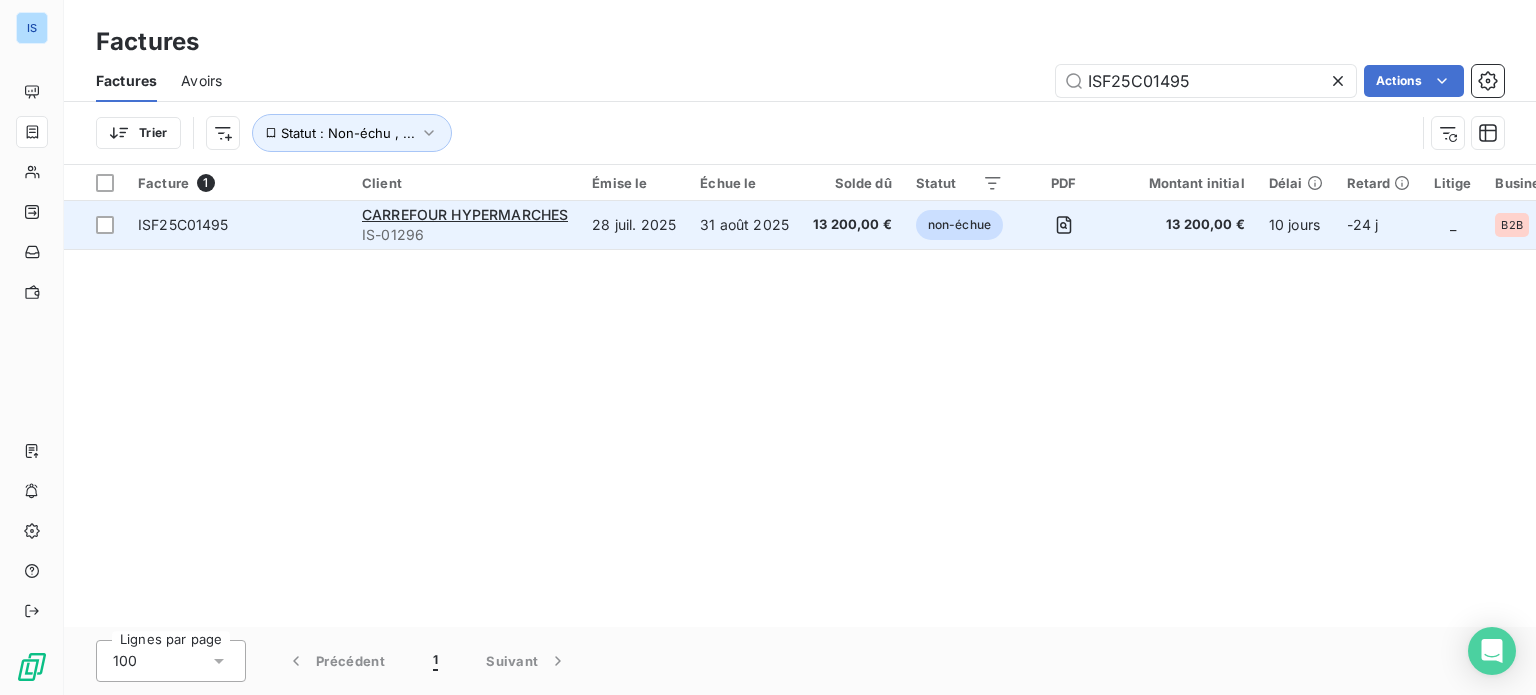 type on "ISF25C01495" 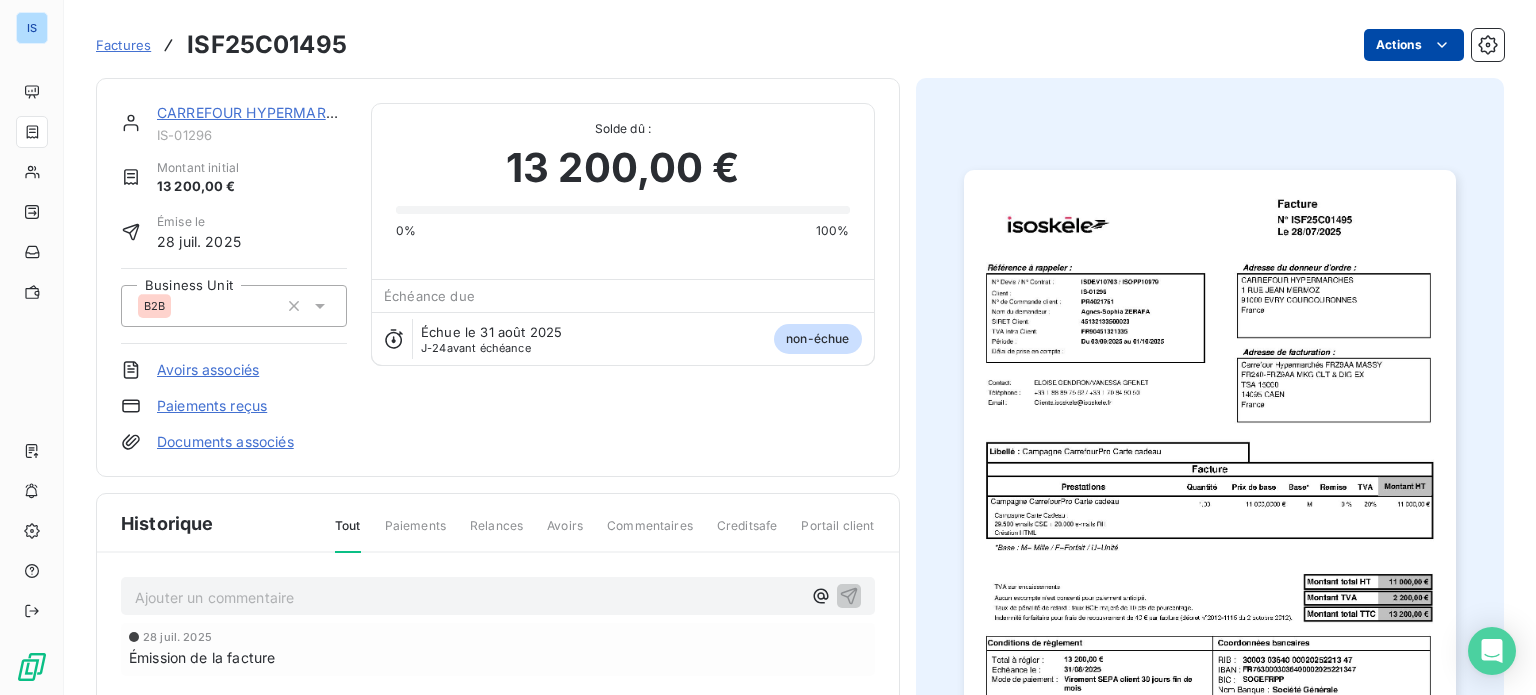 click on "IS Factures [INVOICE_NUMBER] Actions CARREFOUR HYPERMARCHES IS-01296 Montant initial 13 200,00 € Émise le [DATE] Business Unit B2B Avoirs associés Paiements reçus Documents associés Solde dû : 13 200,00 € 0% 100% Échéance due Échue le [DATE] J-24  avant échéance non-échue Historique Tout Paiements Relances Avoirs Commentaires Creditsafe Portail client Ajouter un commentaire ﻿ [DATE] Émission de la facture" at bounding box center [768, 347] 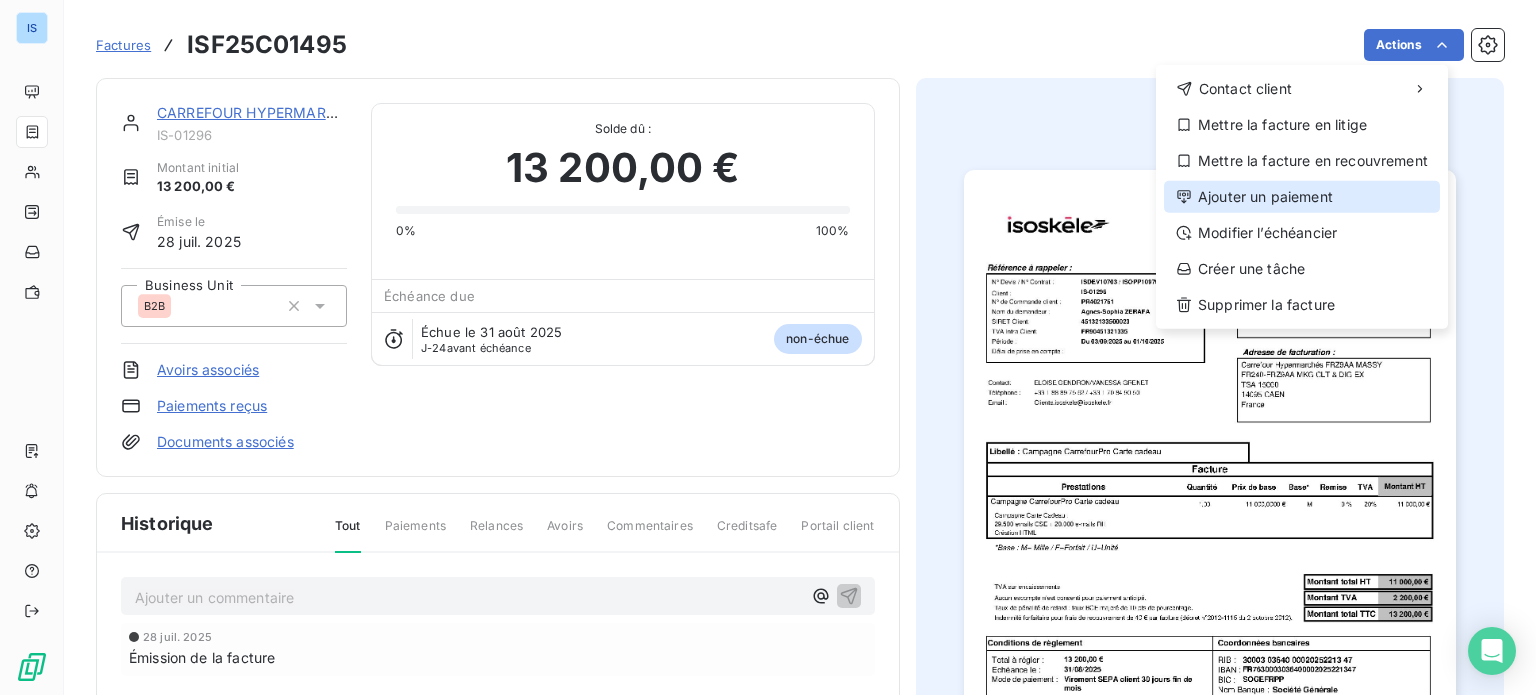 click on "Ajouter un paiement" at bounding box center (1302, 197) 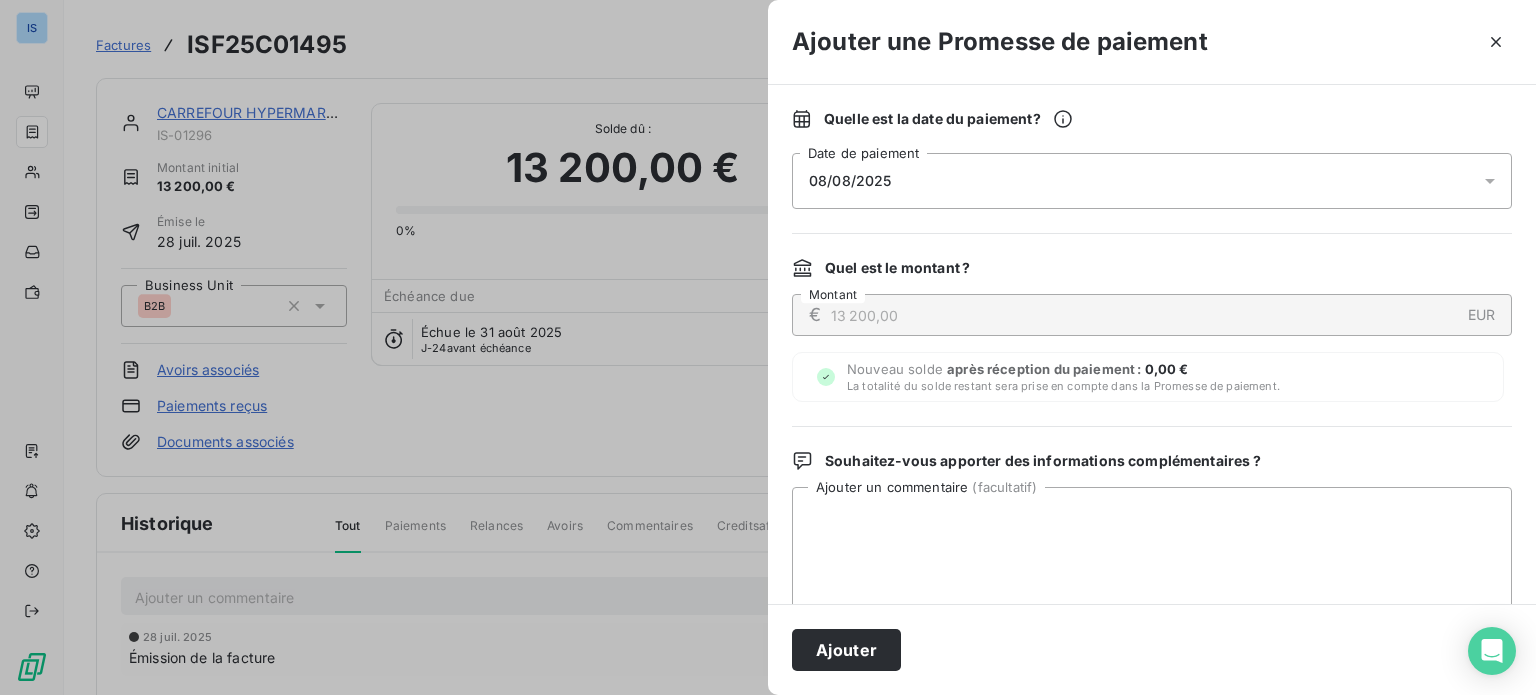 click 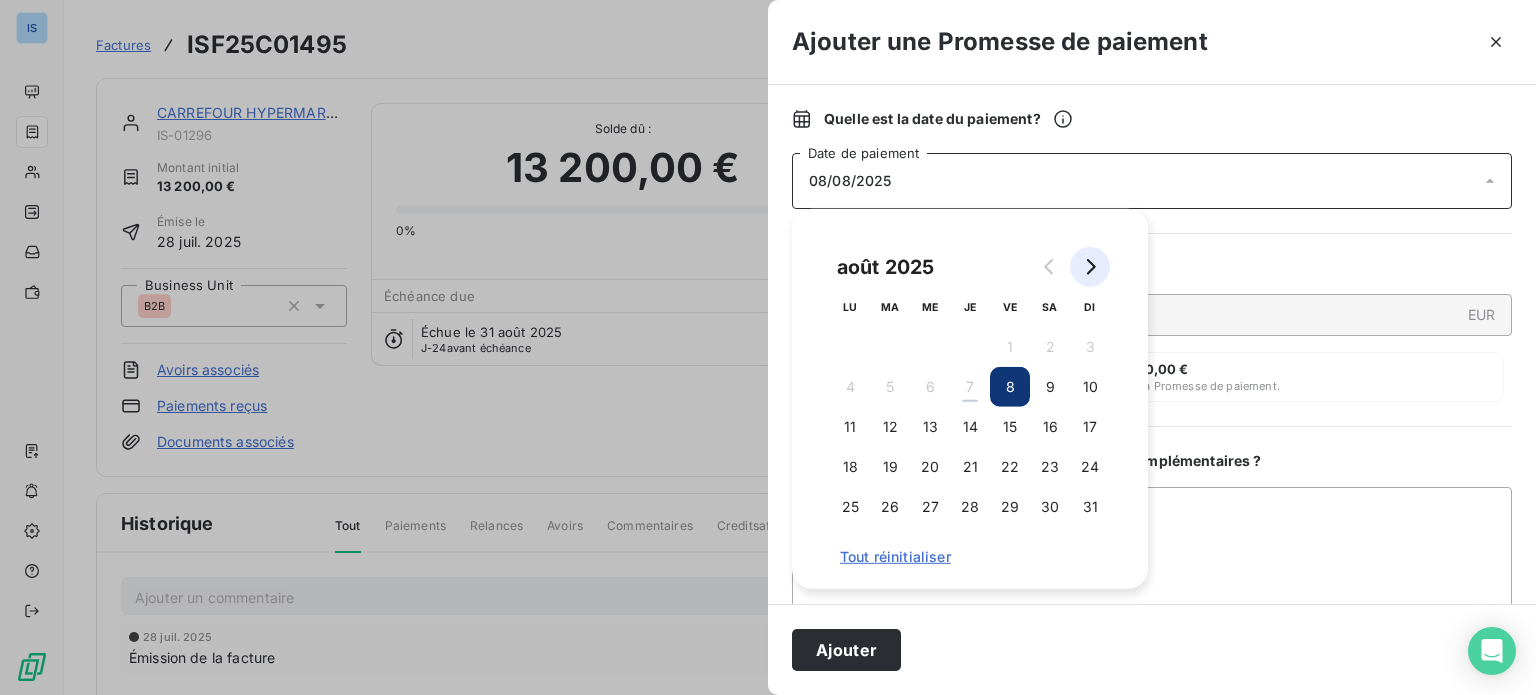 click at bounding box center (1090, 267) 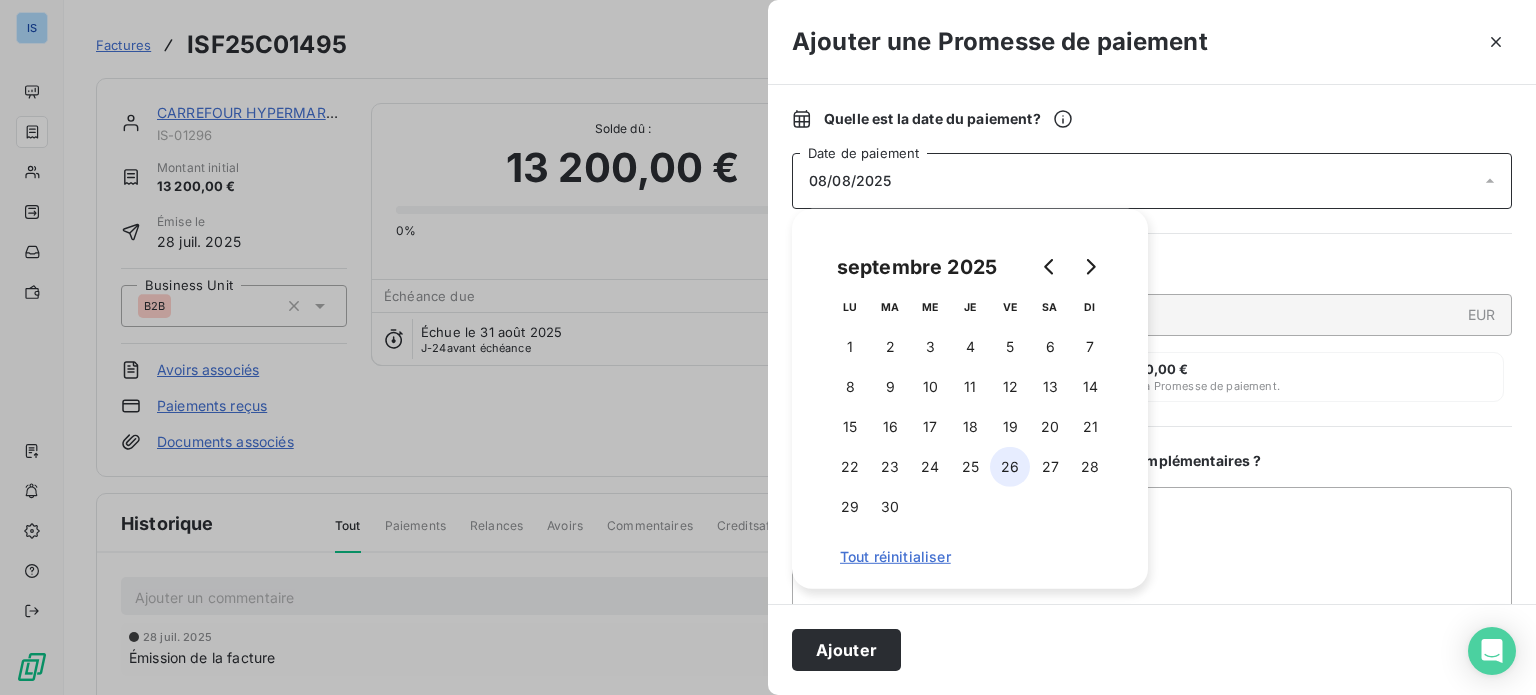 click on "26" at bounding box center (1010, 467) 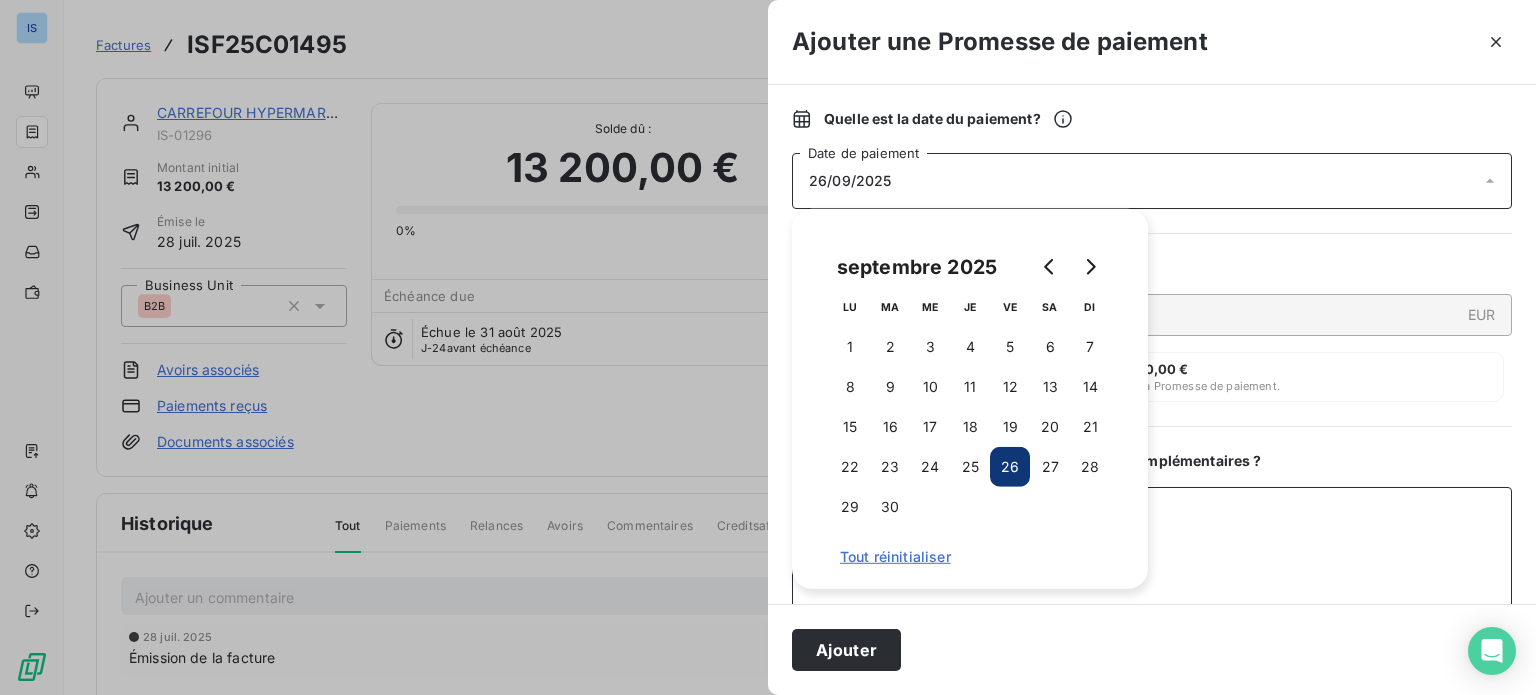 click on "Ajouter un commentaire   ( facultatif )" at bounding box center [1152, 591] 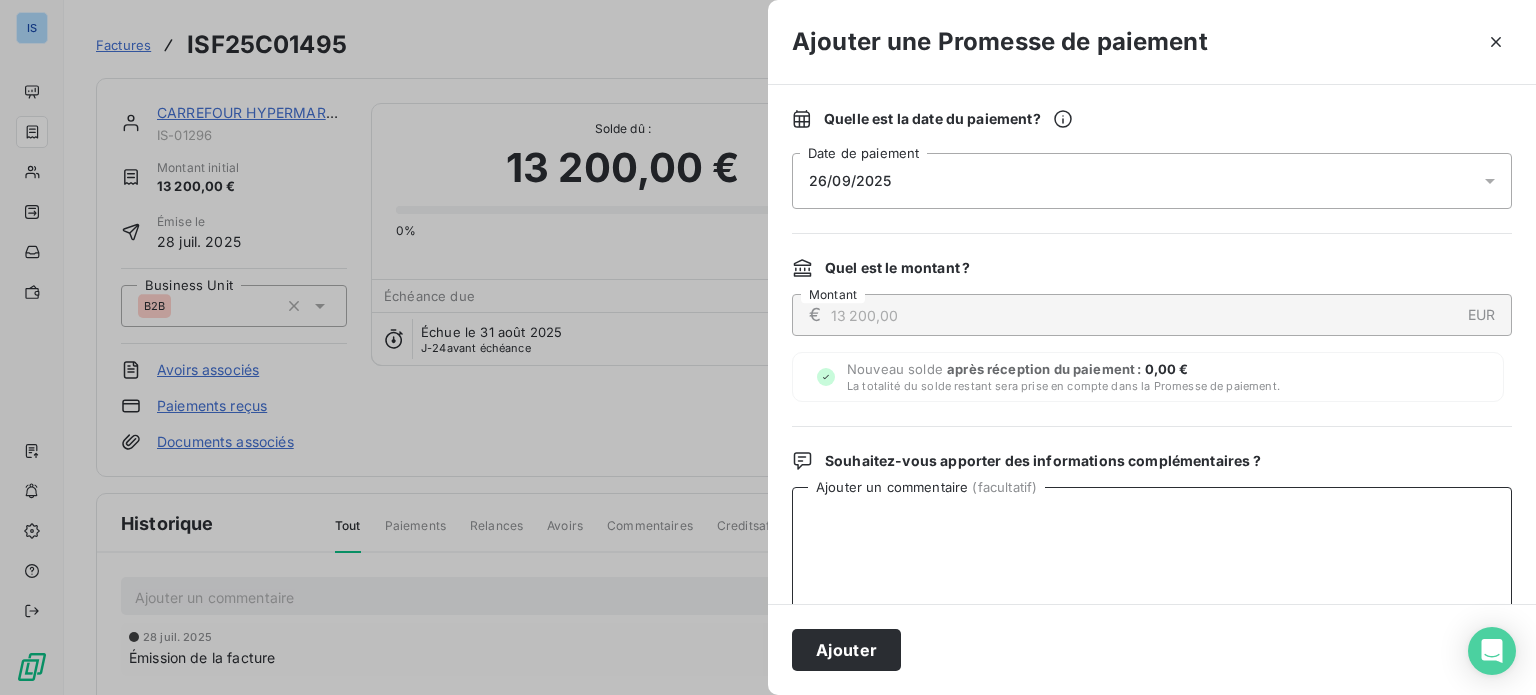 click on "Ajouter un commentaire   ( facultatif )" at bounding box center [1152, 591] 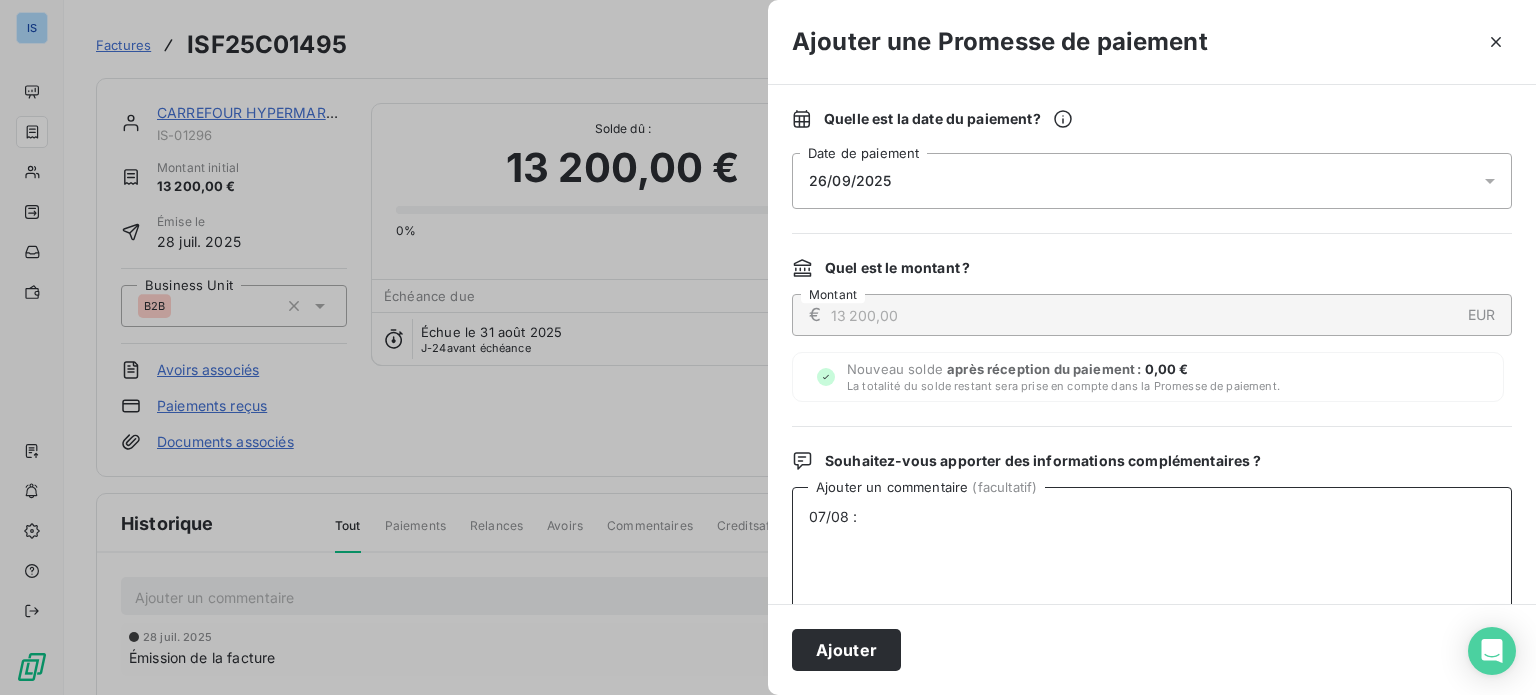 paste on "13.2K
par CARREFOUR
Montant à régler 	13,200.00 EUR
Date de paiement planifié	[DATE]" 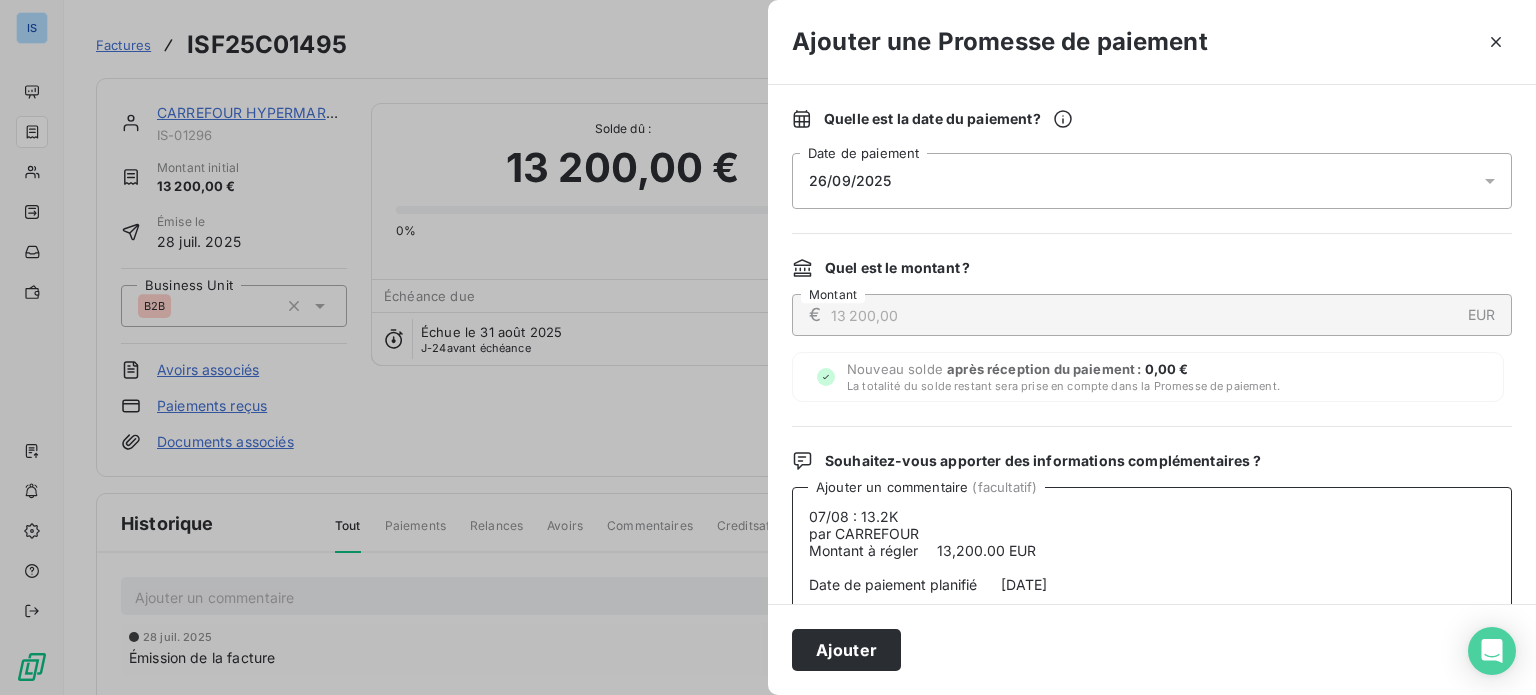 scroll, scrollTop: 20, scrollLeft: 0, axis: vertical 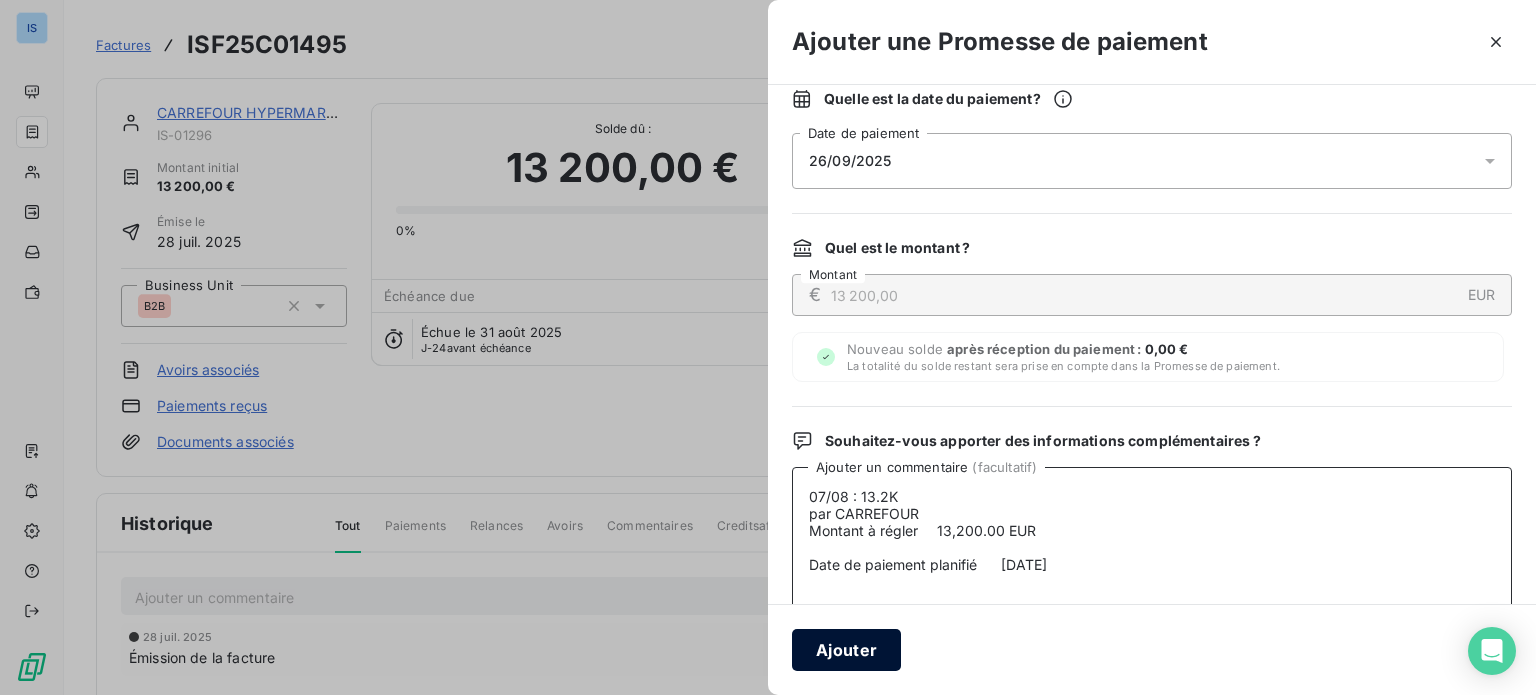 type on "07/08 : 13.2K
par CARREFOUR
Montant à régler 	13,200.00 EUR
Date de paiement planifié	[DATE]" 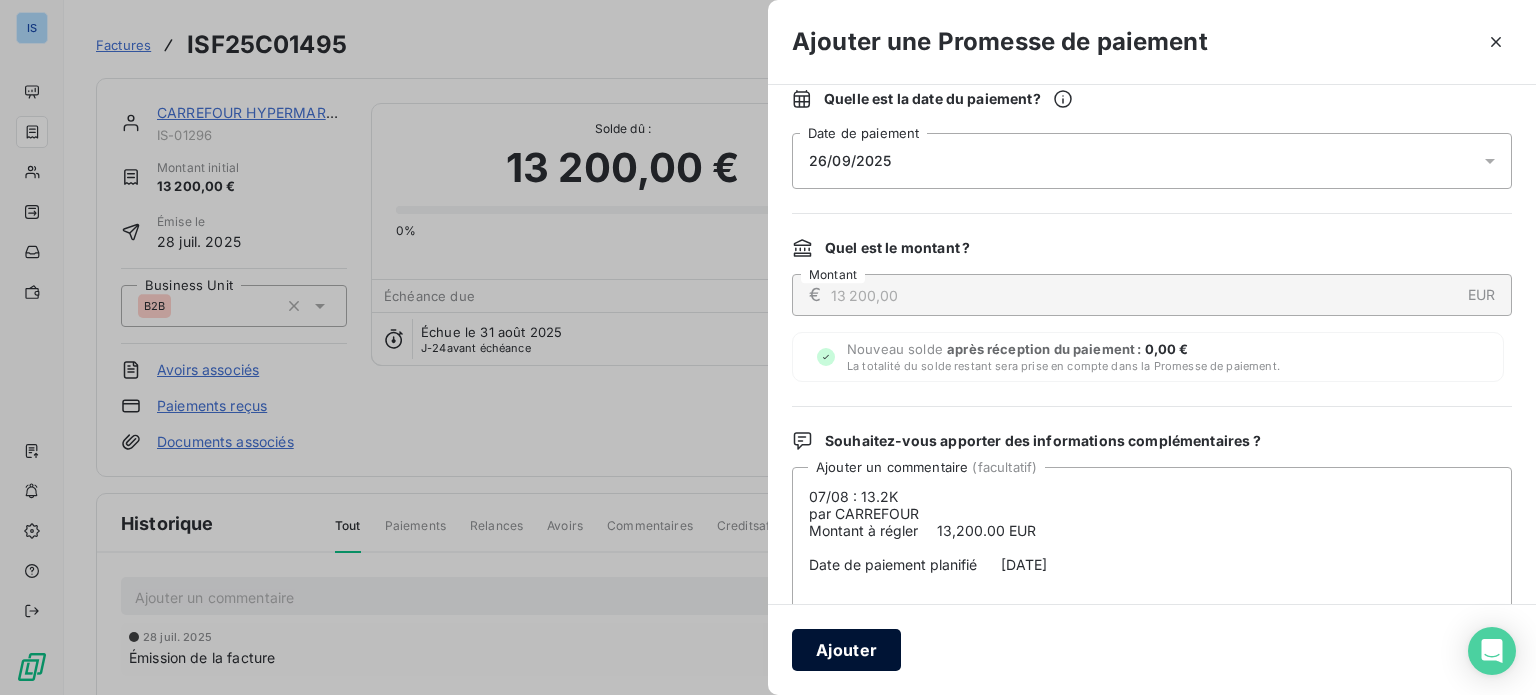 click on "Ajouter" at bounding box center [846, 650] 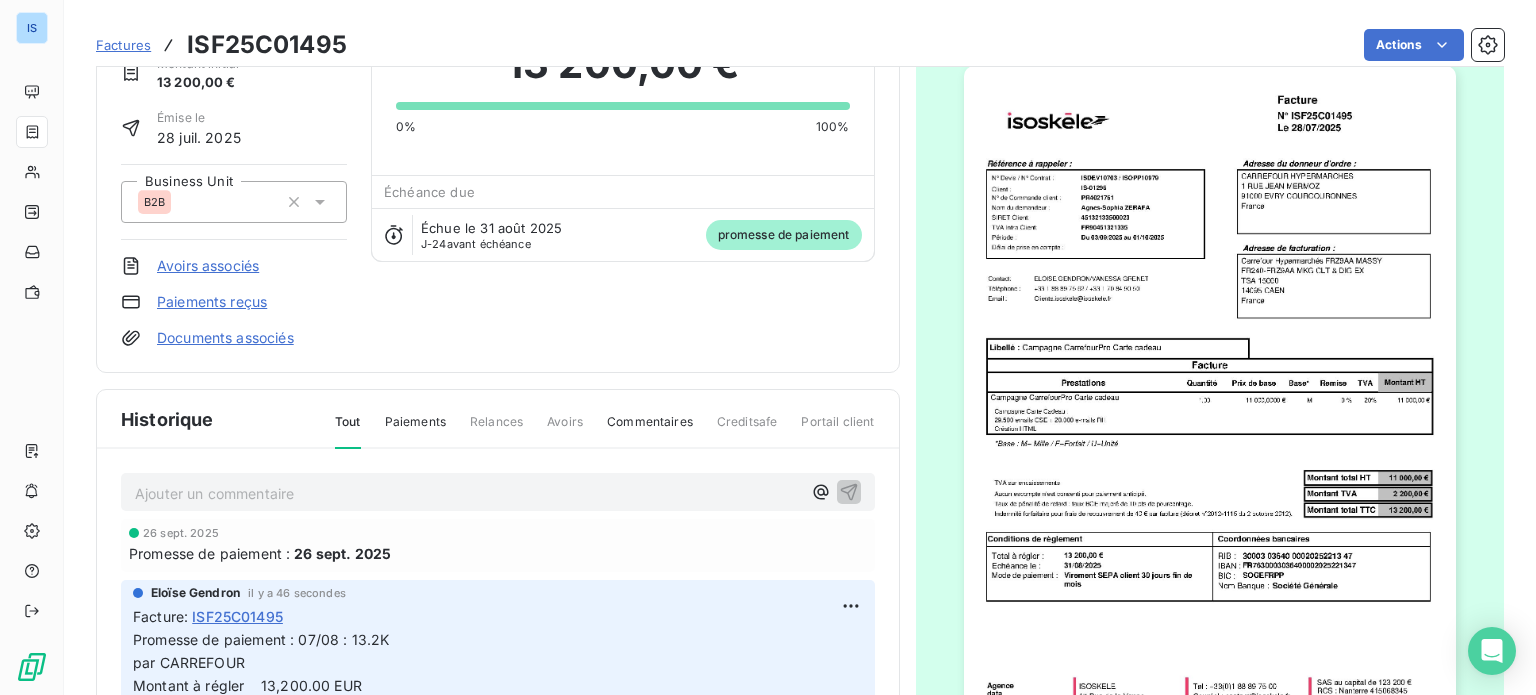 scroll, scrollTop: 0, scrollLeft: 0, axis: both 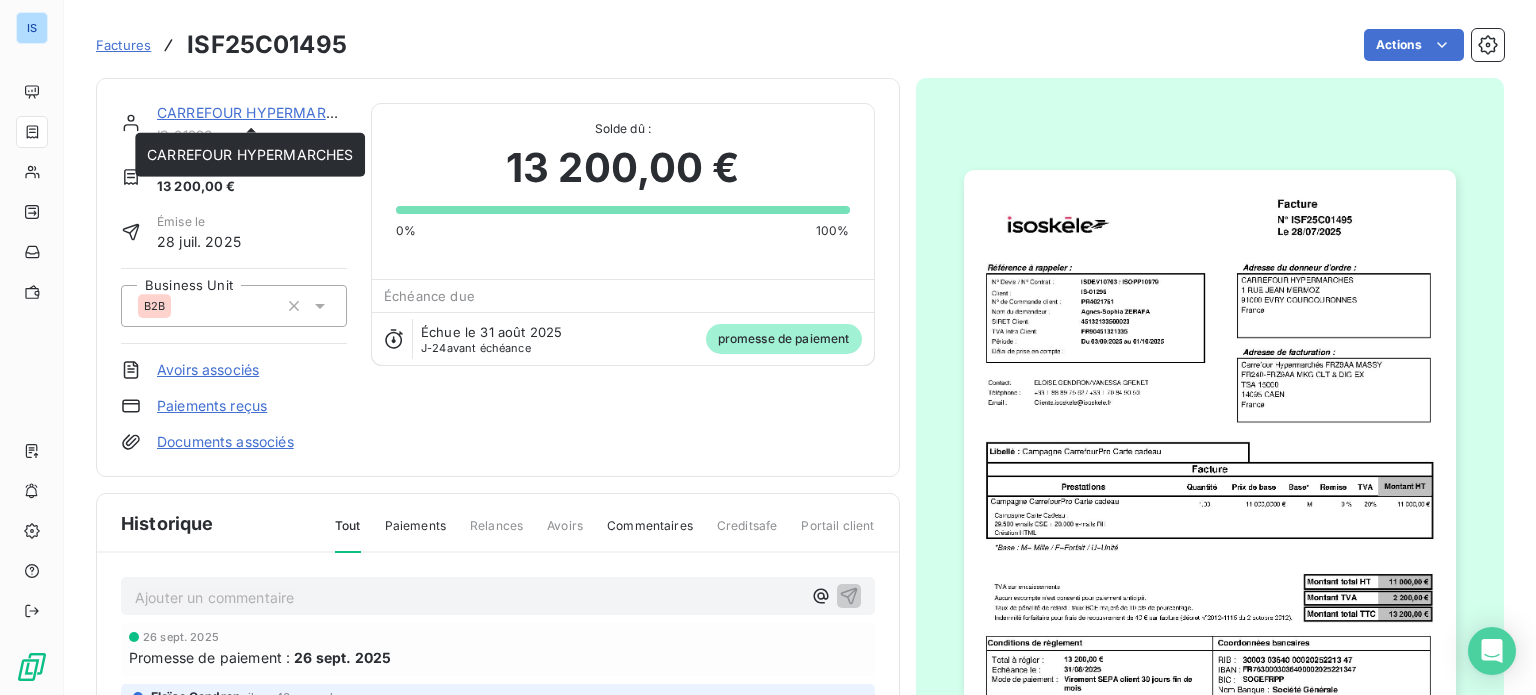 click on "CARREFOUR HYPERMARCHES" at bounding box center [260, 112] 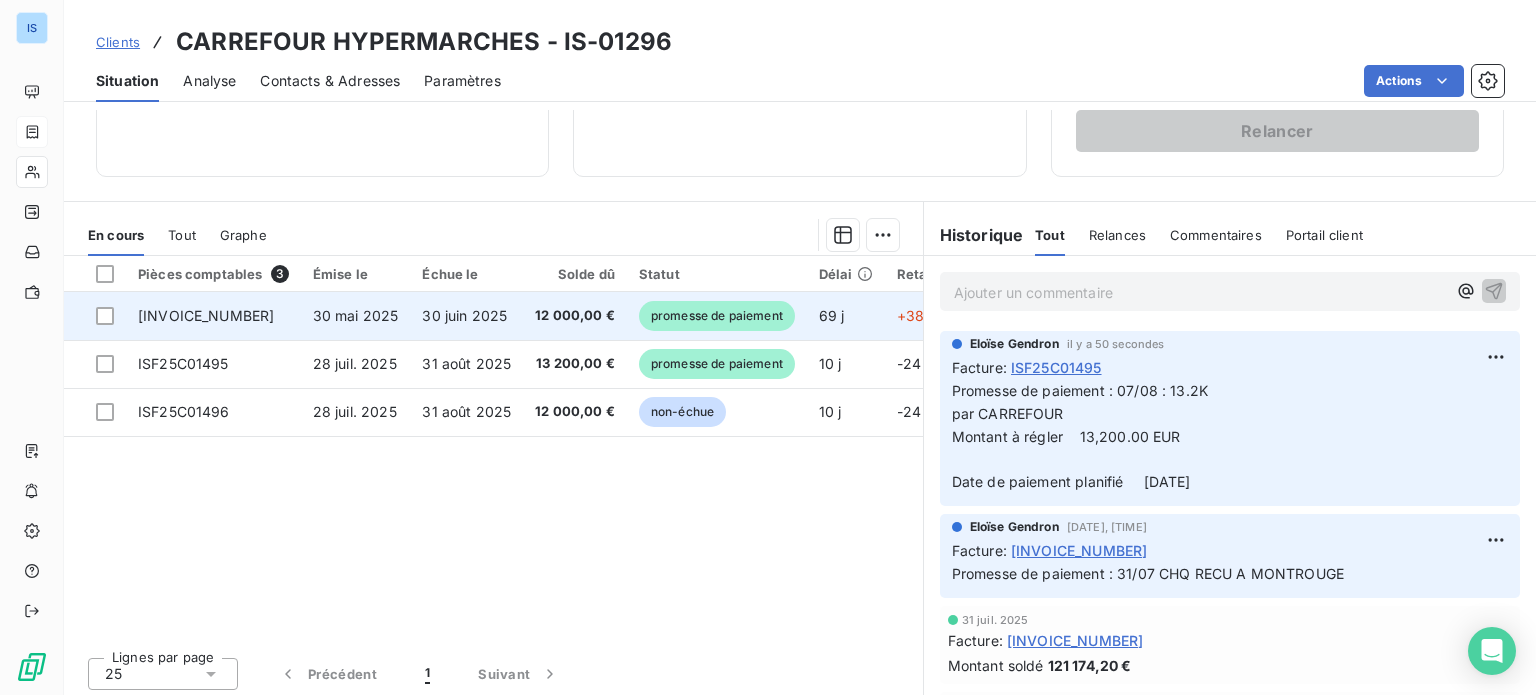 scroll, scrollTop: 360, scrollLeft: 0, axis: vertical 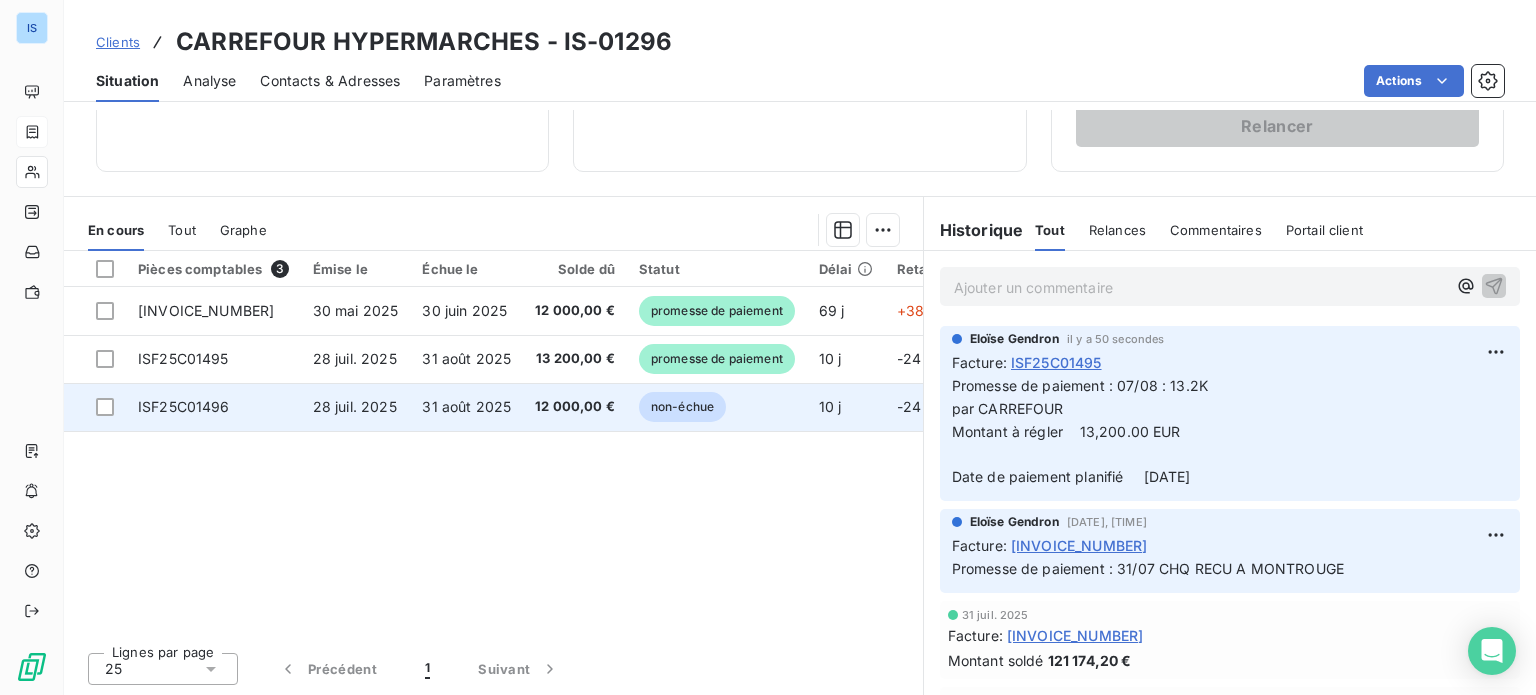 click on "ISF25C01496" at bounding box center [213, 407] 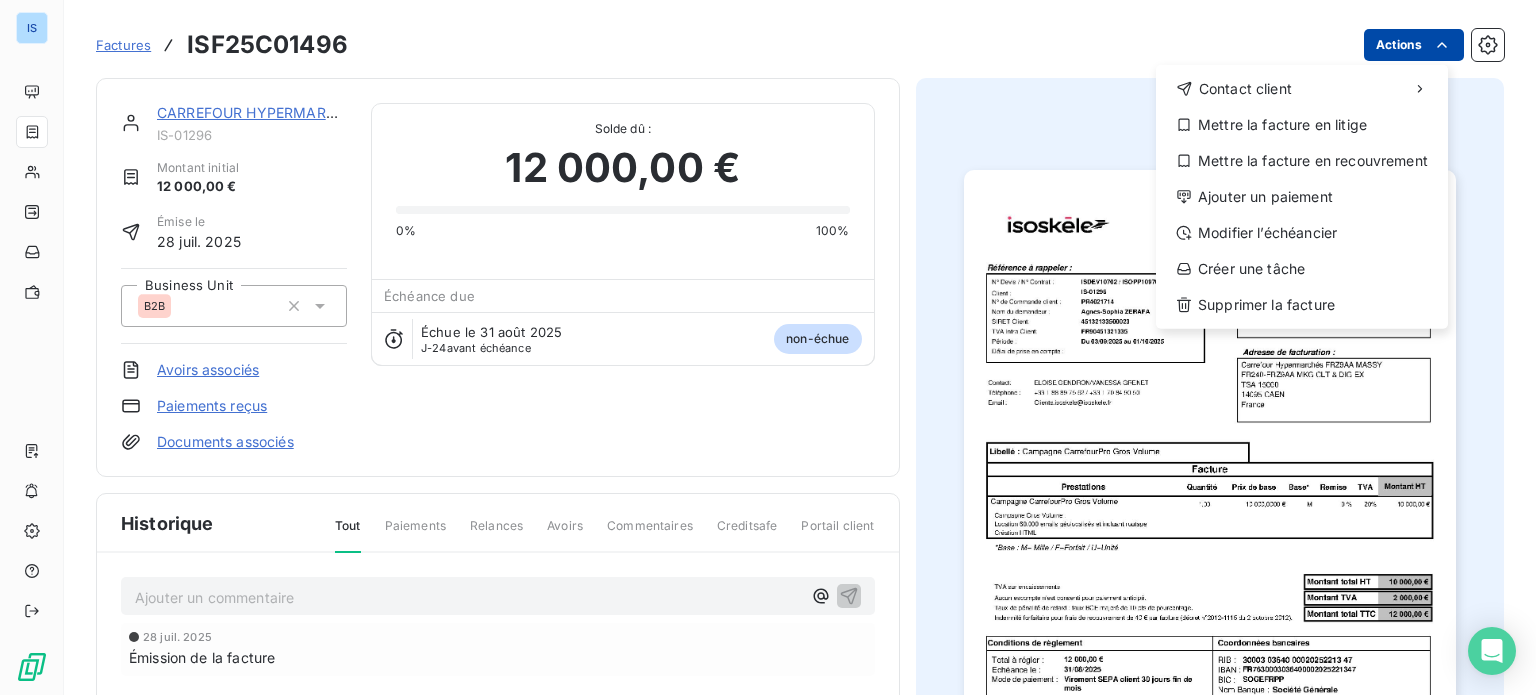 click on "IS Factures [INVOICE_NUMBER] Actions Contact client Mettre la facture en litige Mettre la facture en recouvrement Ajouter un paiement Modifier l’échancier Créer une tâche Supprimer la facture CARREFOUR HYPERMARCHES IS-01296 Montant initial 12 000,00 € Émise le [DATE] Business Unit B2B Avoirs associés Paiements reçus Documents associés Solde dû : 12 000,00 € 0% 100% Échéance due Échue le [DATE] J-24  avant échéance non-échue Historique Tout Paiements Relances Avoirs Commentaires Creditsafe Portail client Ajouter un commentaire ﻿ [DATE] Émission de la facture" at bounding box center [768, 347] 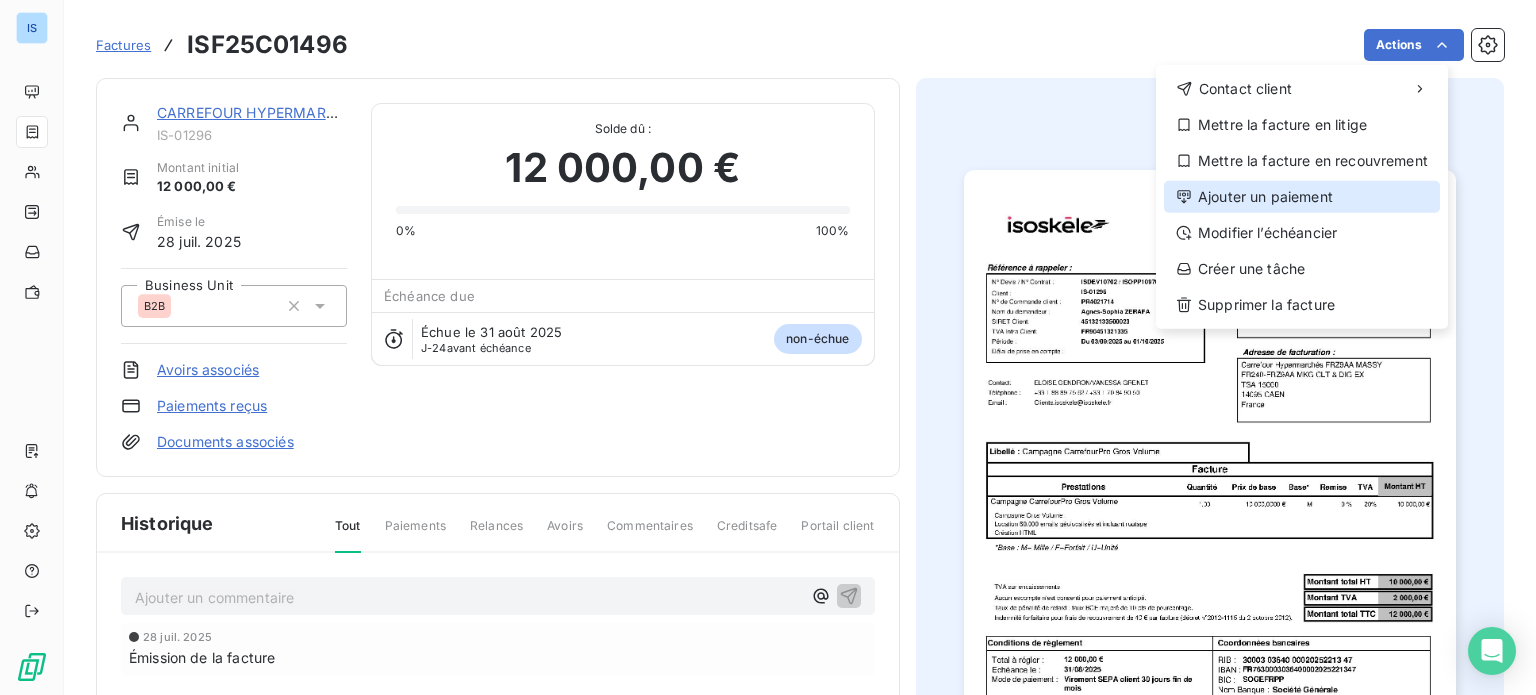 click on "Ajouter un paiement" at bounding box center [1302, 197] 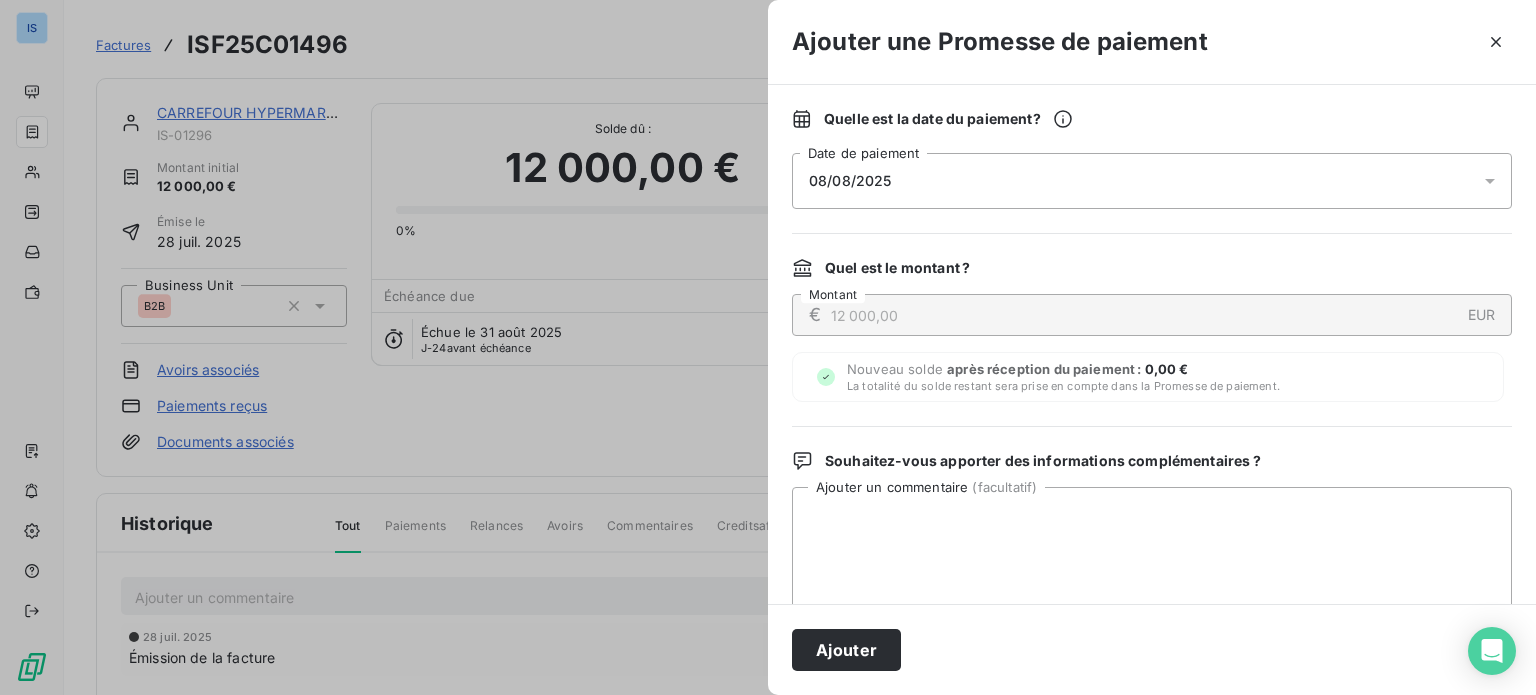 click on "08/08/2025" at bounding box center [1152, 181] 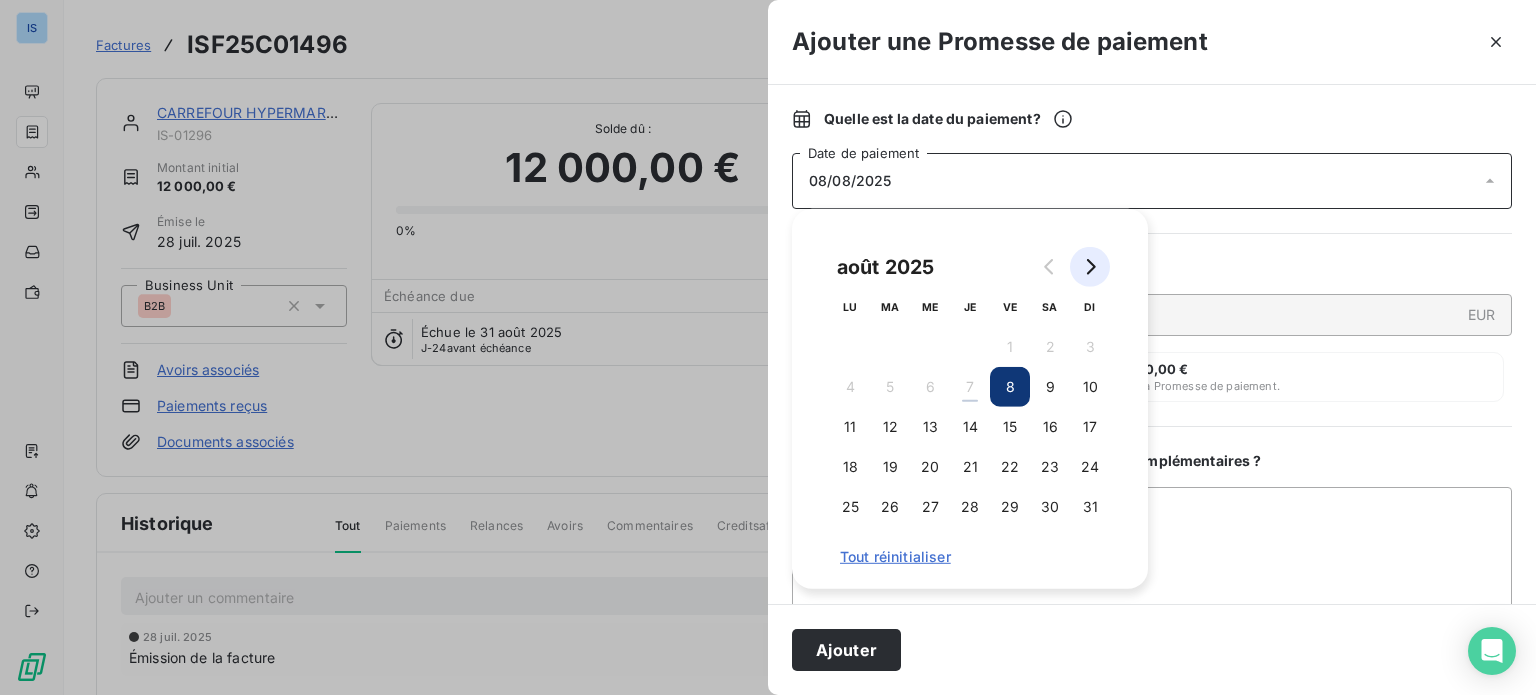 click 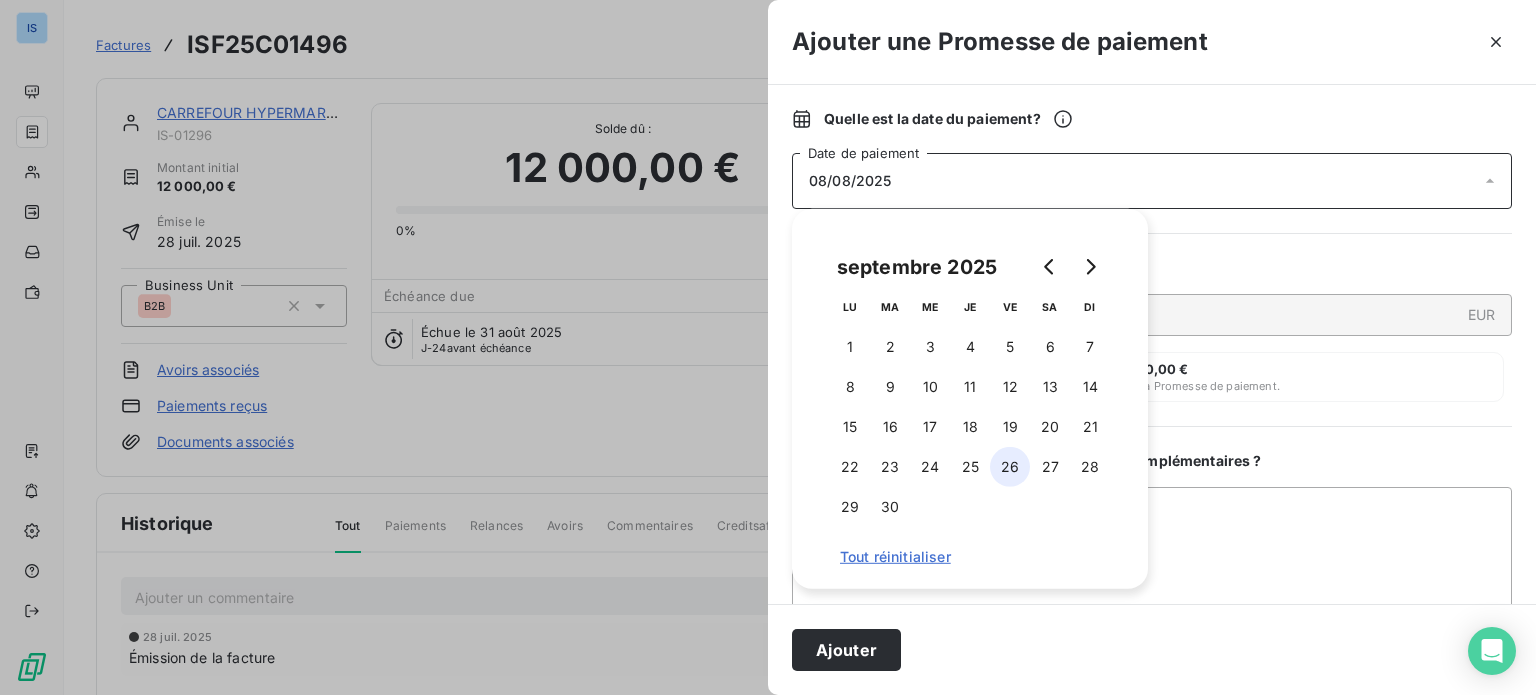 click on "26" at bounding box center (1010, 467) 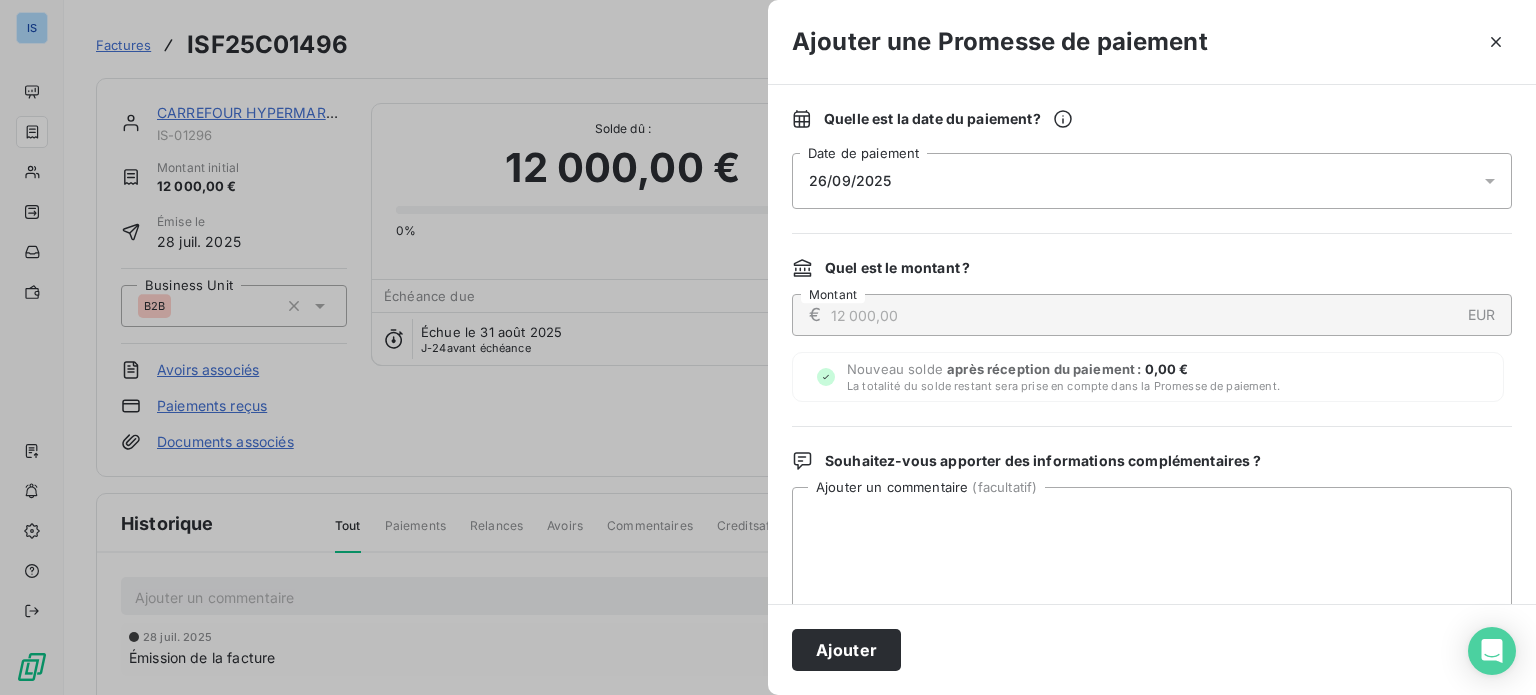 click on "Nouveau solde   après réception du paiement :   0,00 € La totalité du solde restant sera prise en compte dans la Promesse de paiement." at bounding box center (1148, 377) 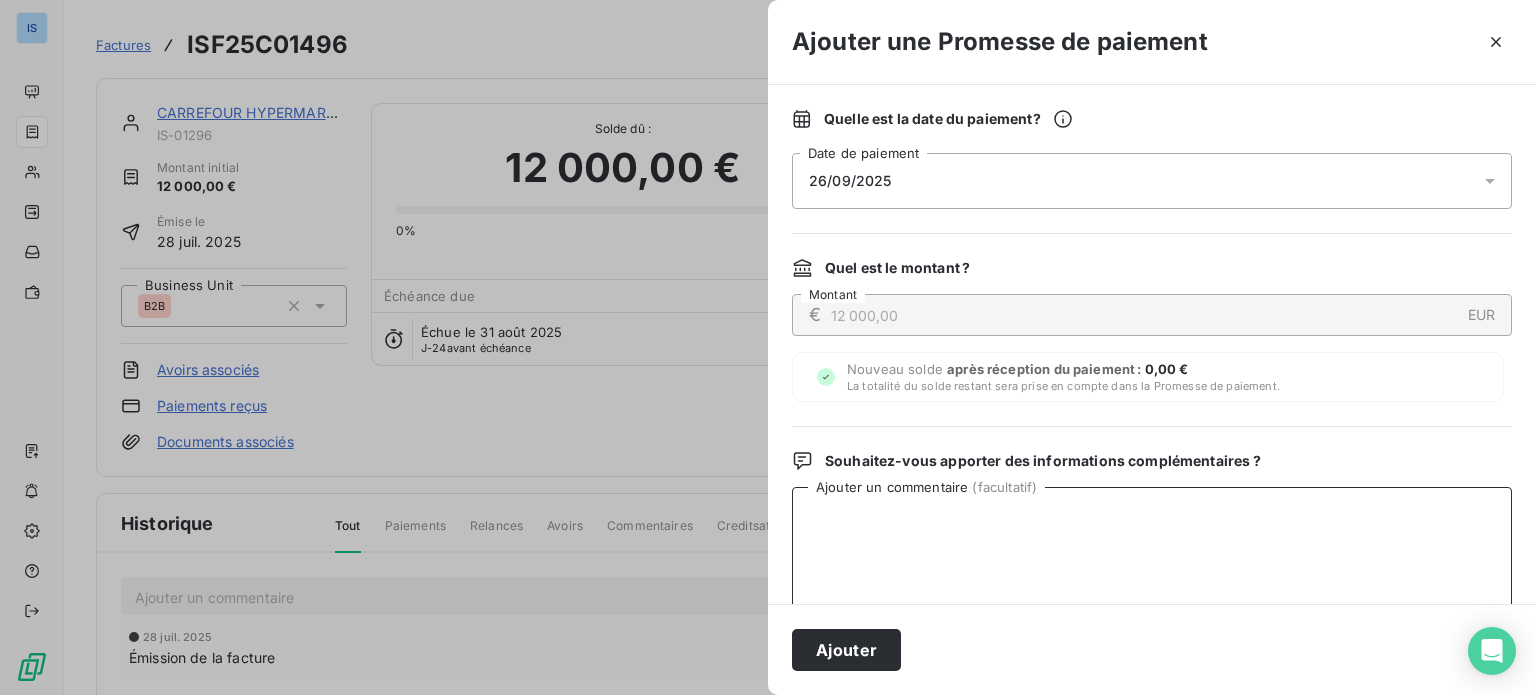 paste on "12K
par CARREFOUR
Montant à régler 	12,000.00 EUR
Date de paiement planifié	Sept 26, 2025" 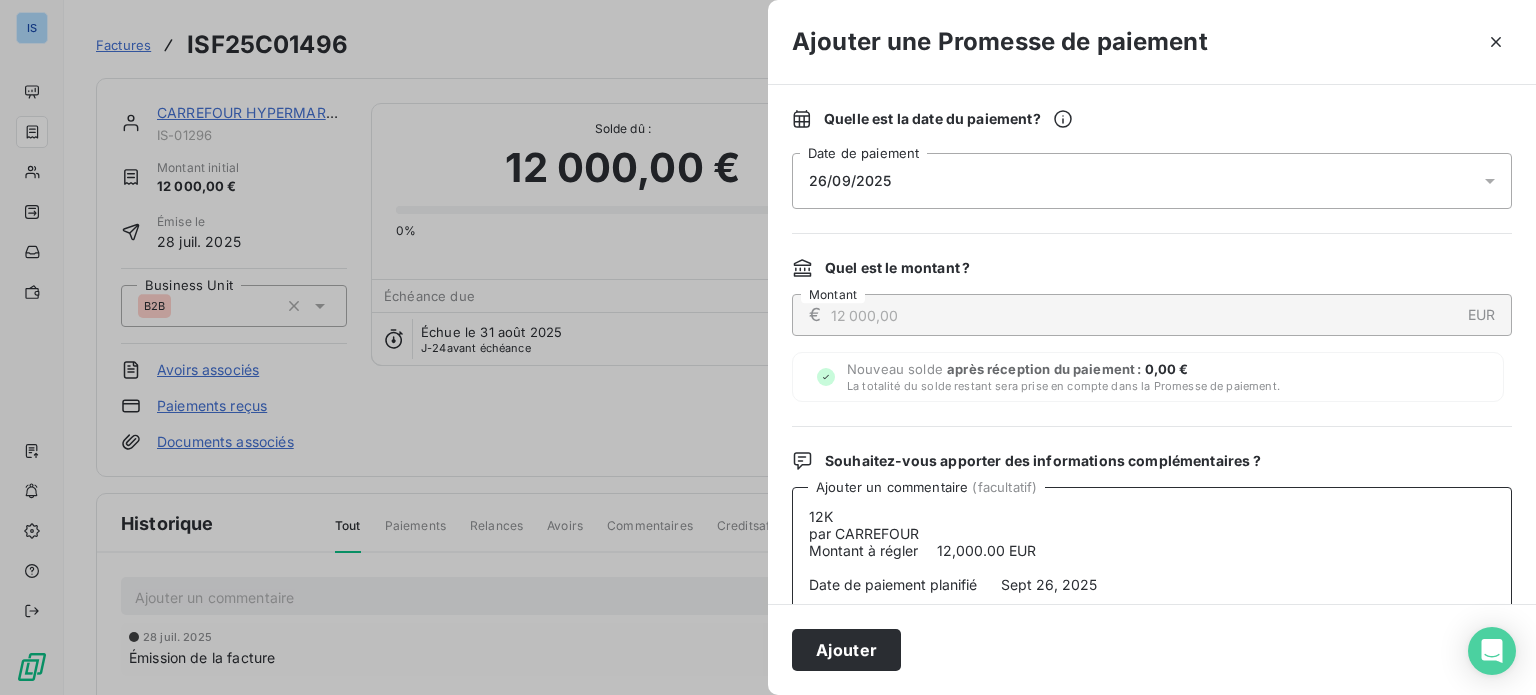 scroll, scrollTop: 20, scrollLeft: 0, axis: vertical 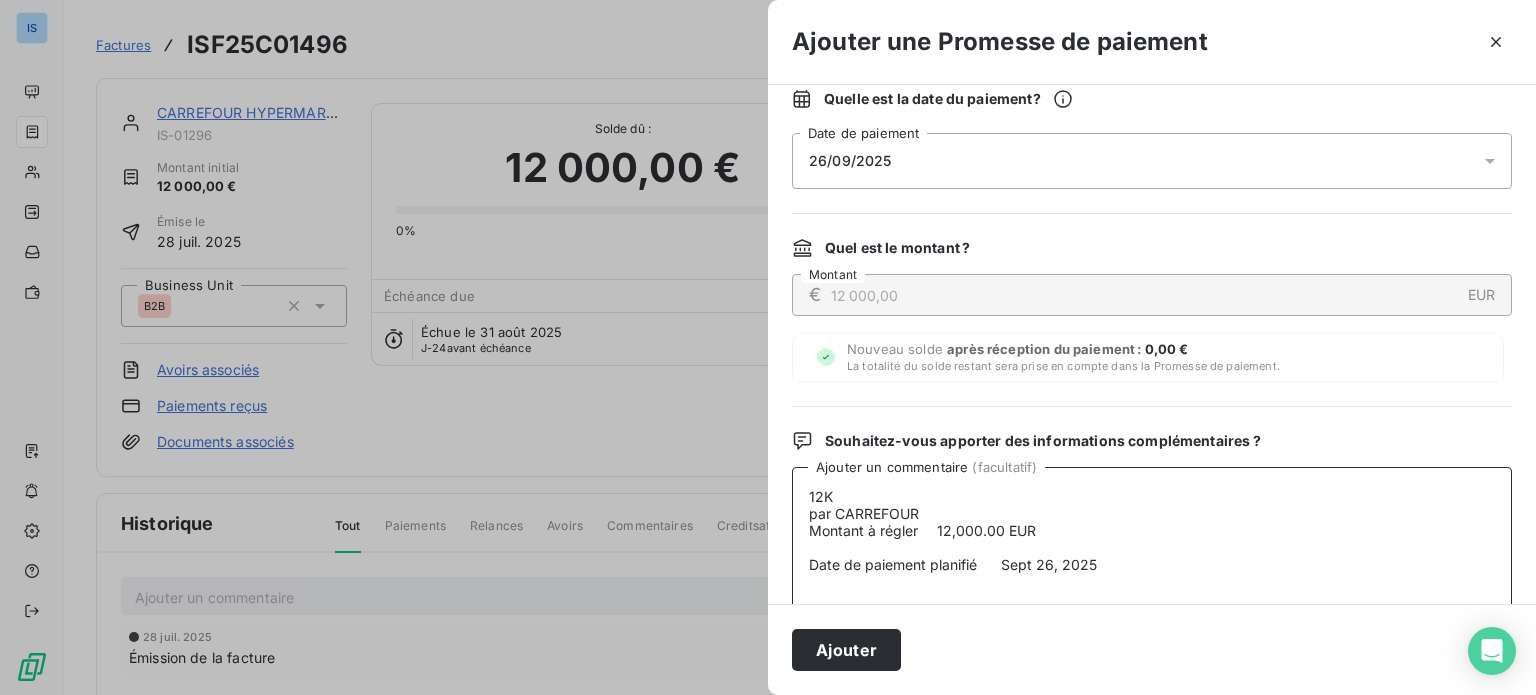 click on "12K
par CARREFOUR
Montant à régler 	12,000.00 EUR
Date de paiement planifié	Sept 26, 2025" at bounding box center (1152, 571) 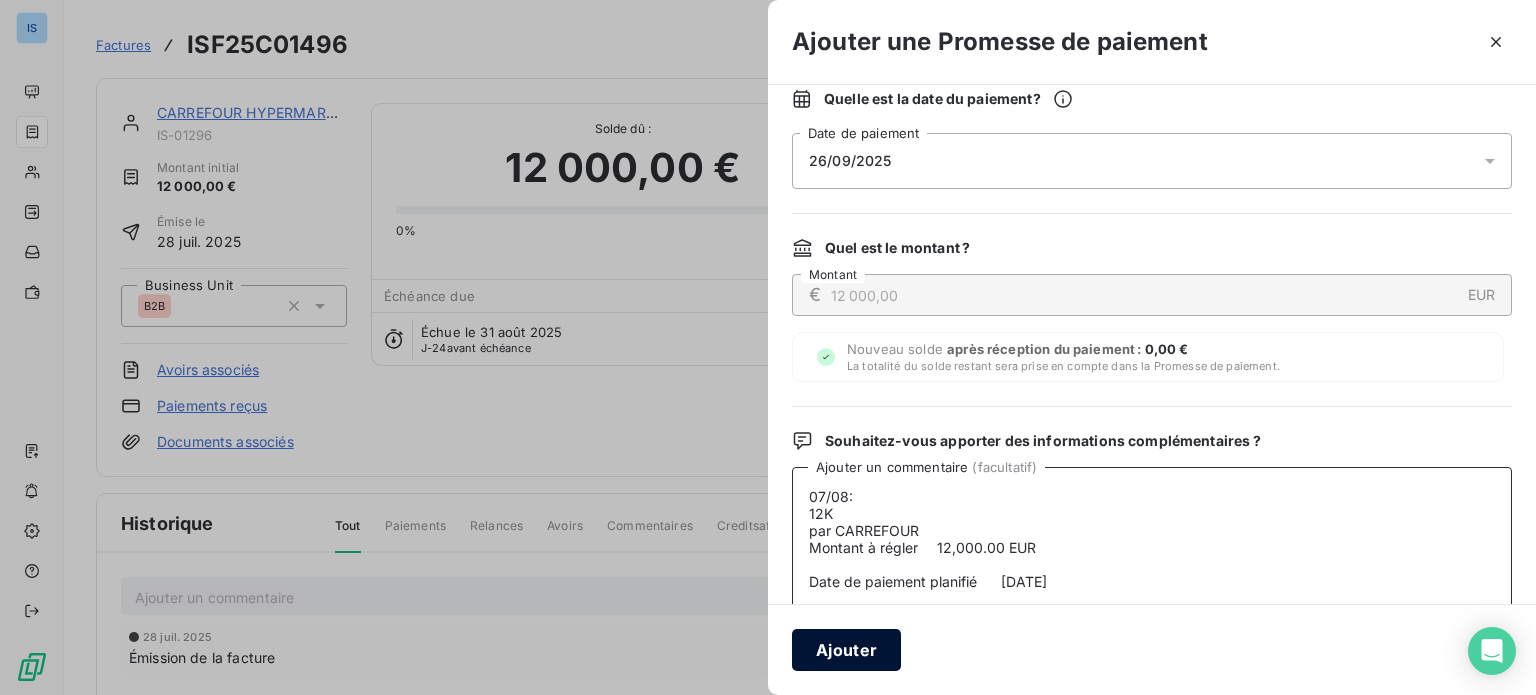 type on "07/08:
12K
par CARREFOUR
Montant à régler 	12,000.00 EUR
Date de paiement planifié	[DATE]" 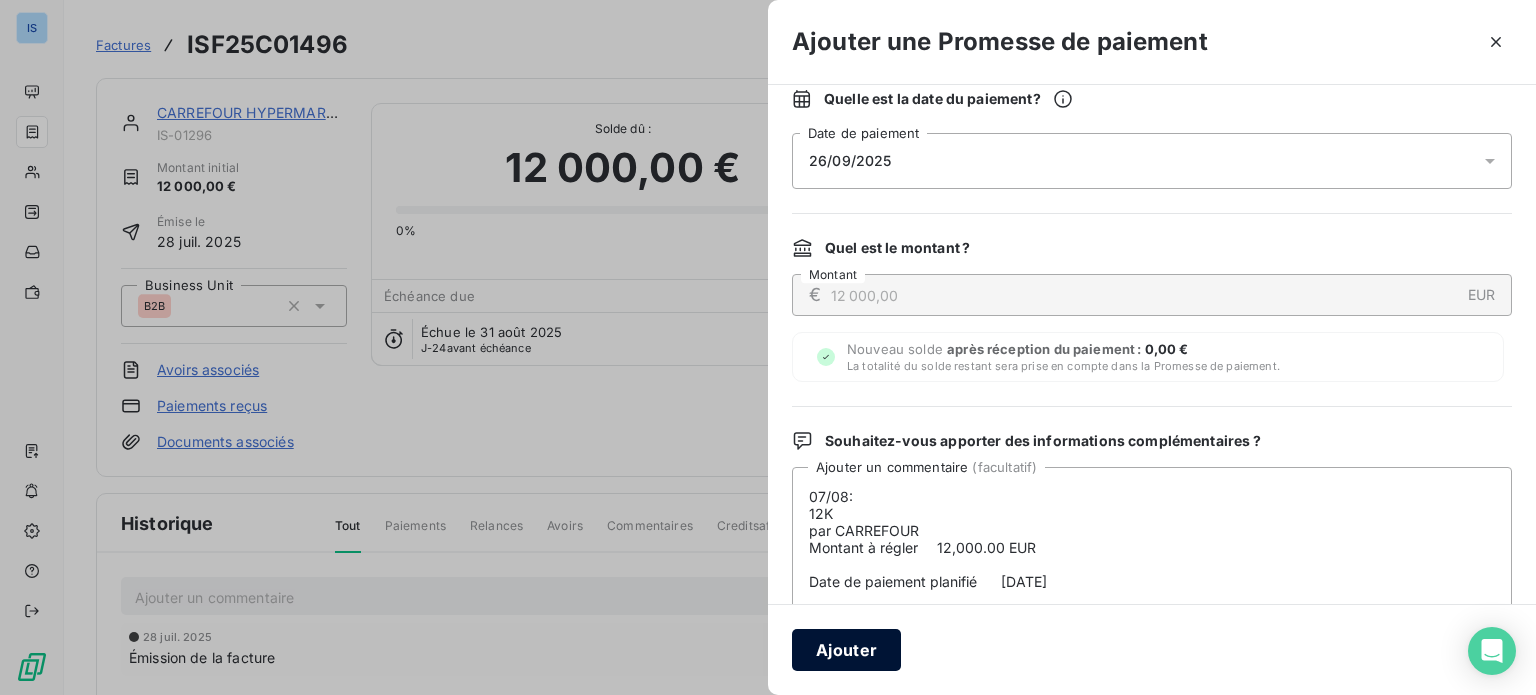 click on "Ajouter" at bounding box center (846, 650) 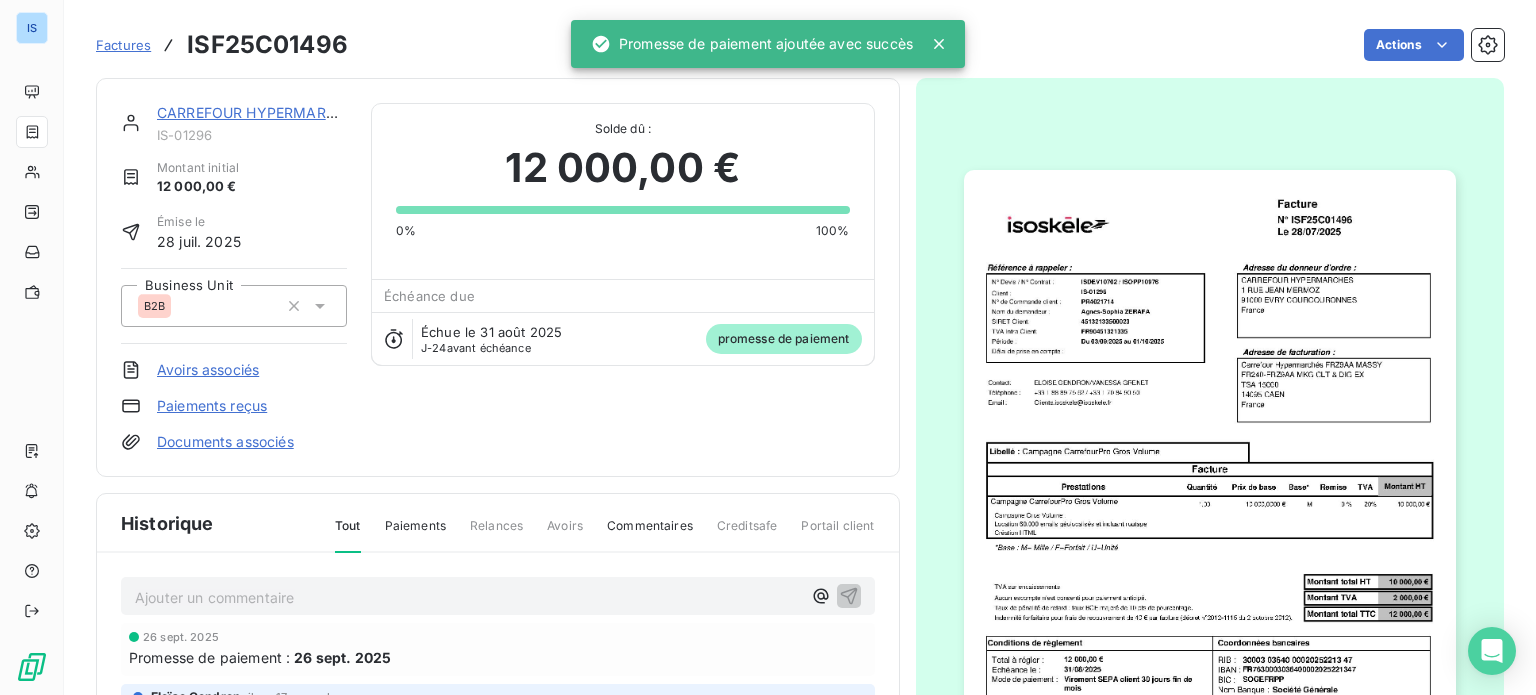 click on "CARREFOUR HYPERMARCHES" at bounding box center [260, 112] 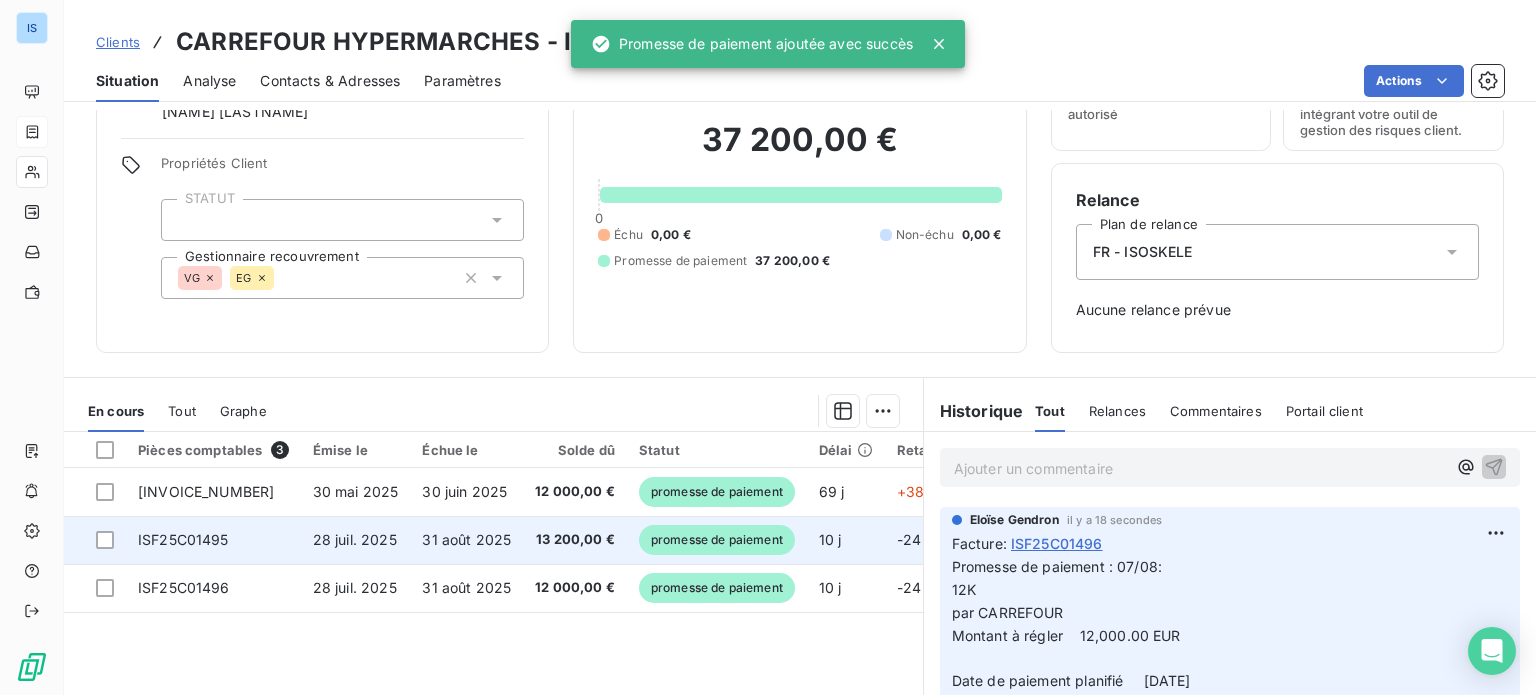 scroll, scrollTop: 289, scrollLeft: 0, axis: vertical 